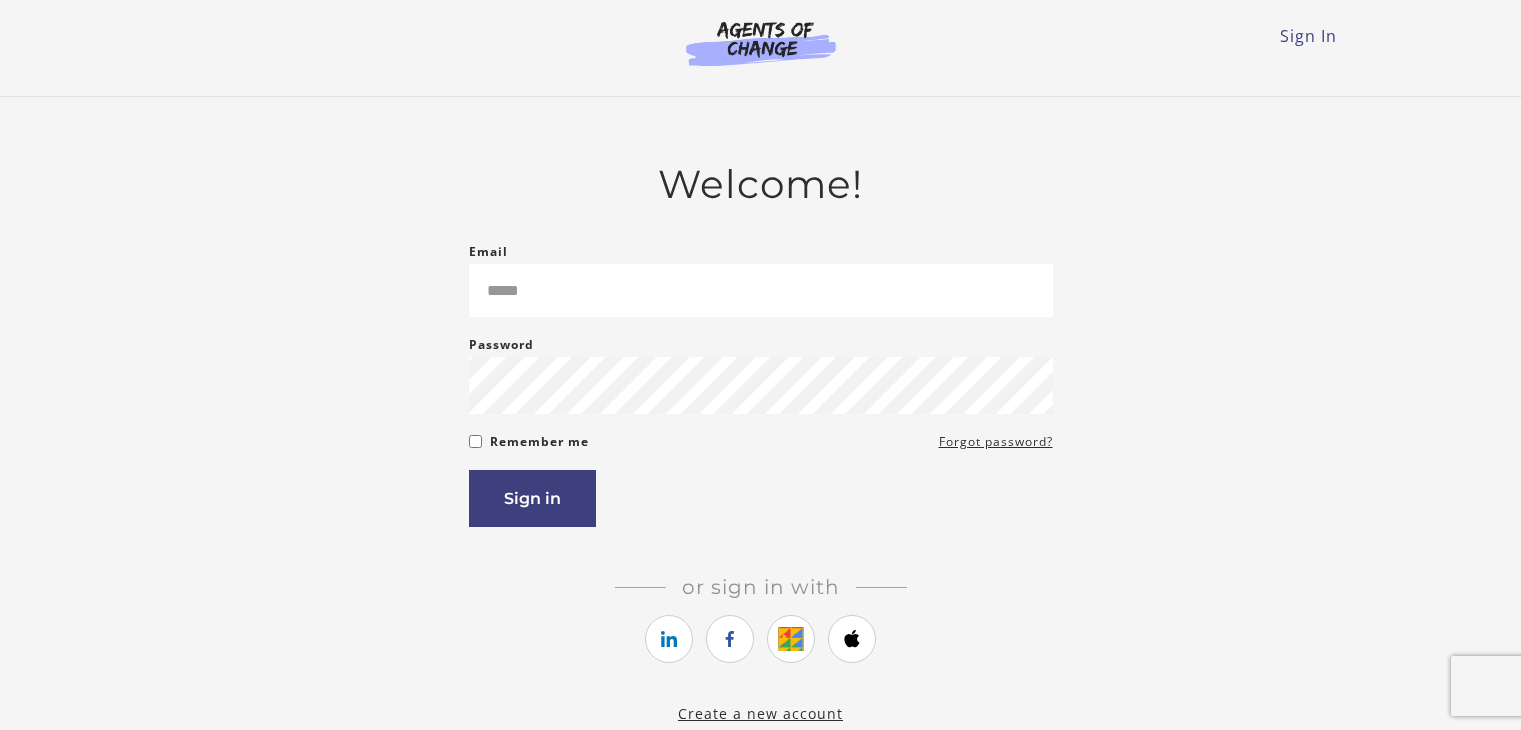 scroll, scrollTop: 0, scrollLeft: 0, axis: both 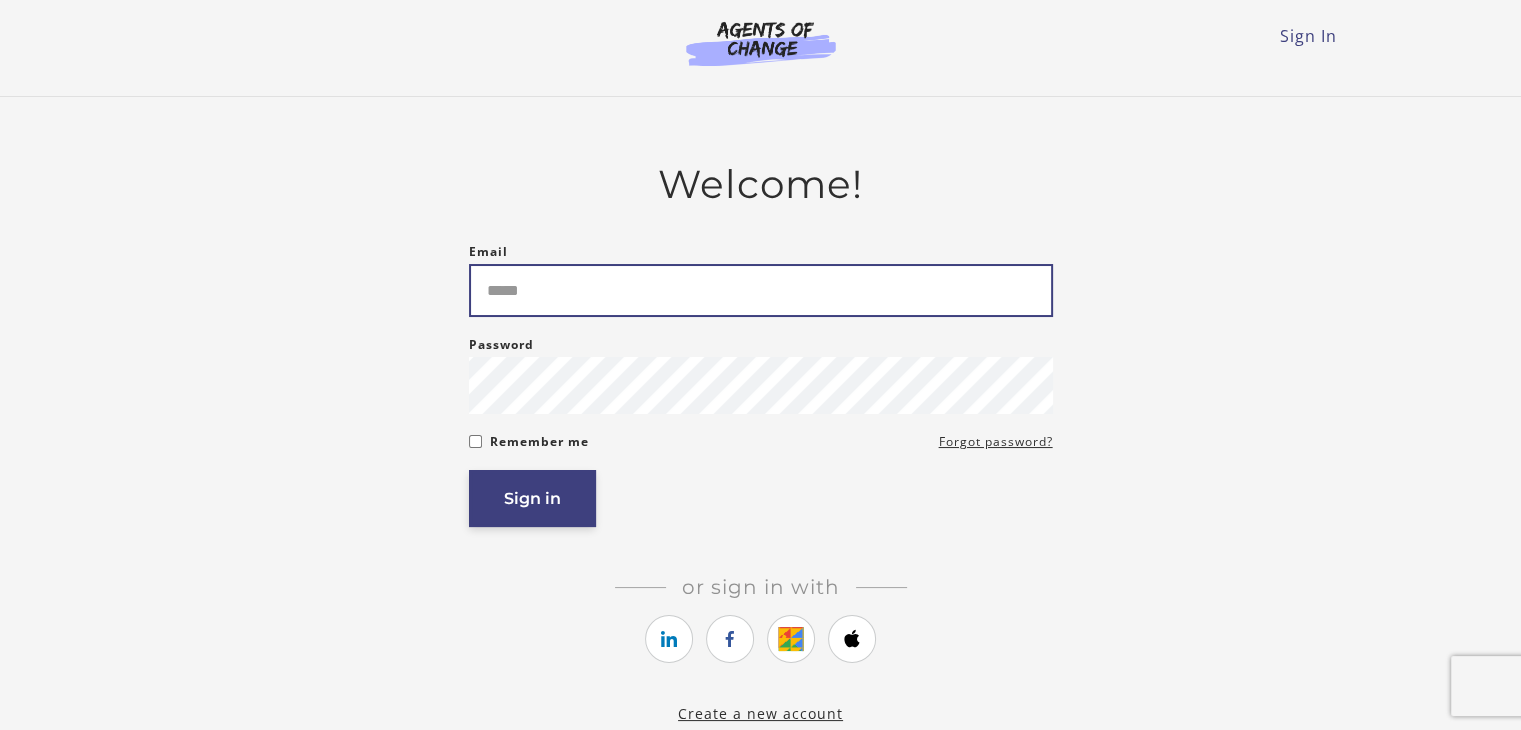type on "**********" 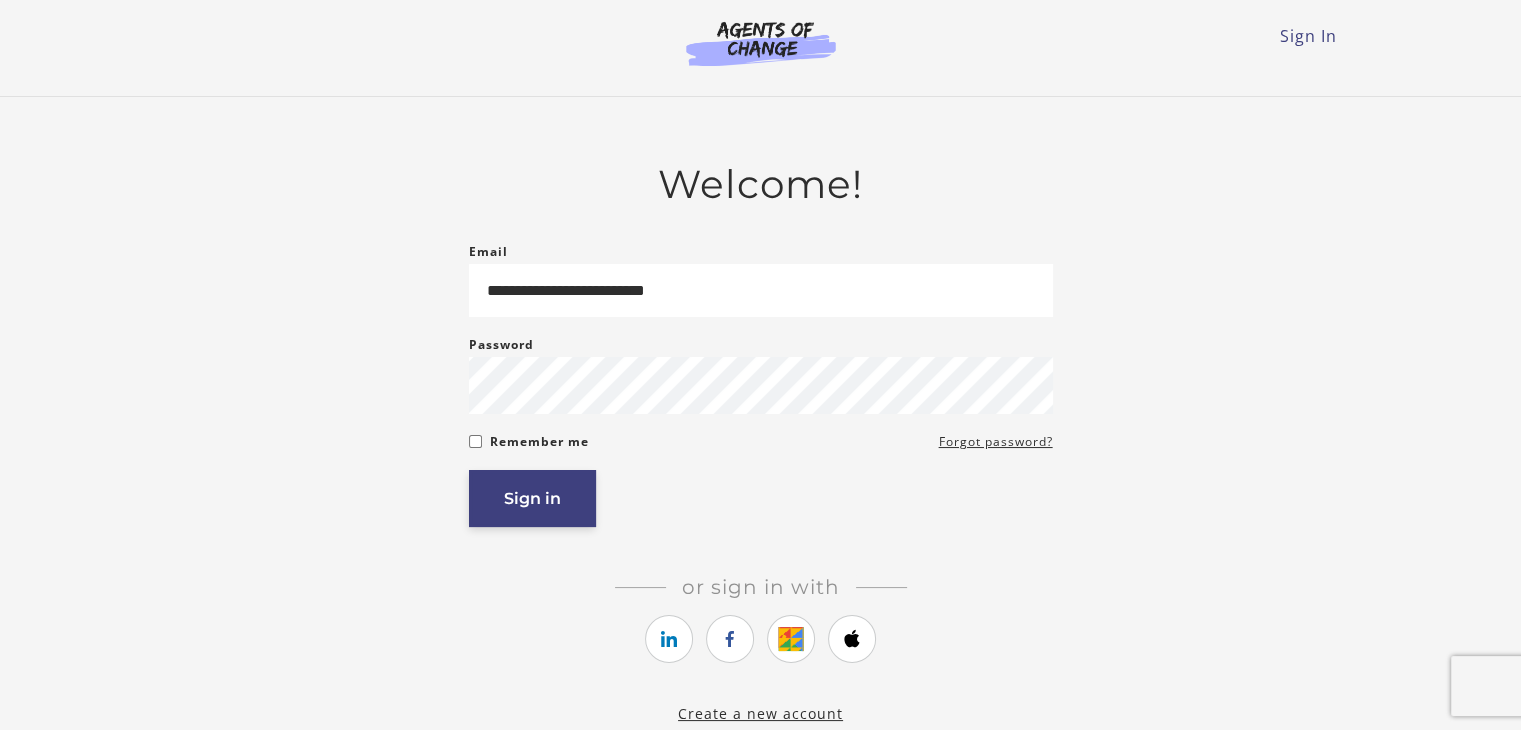 click on "Sign in" at bounding box center [532, 498] 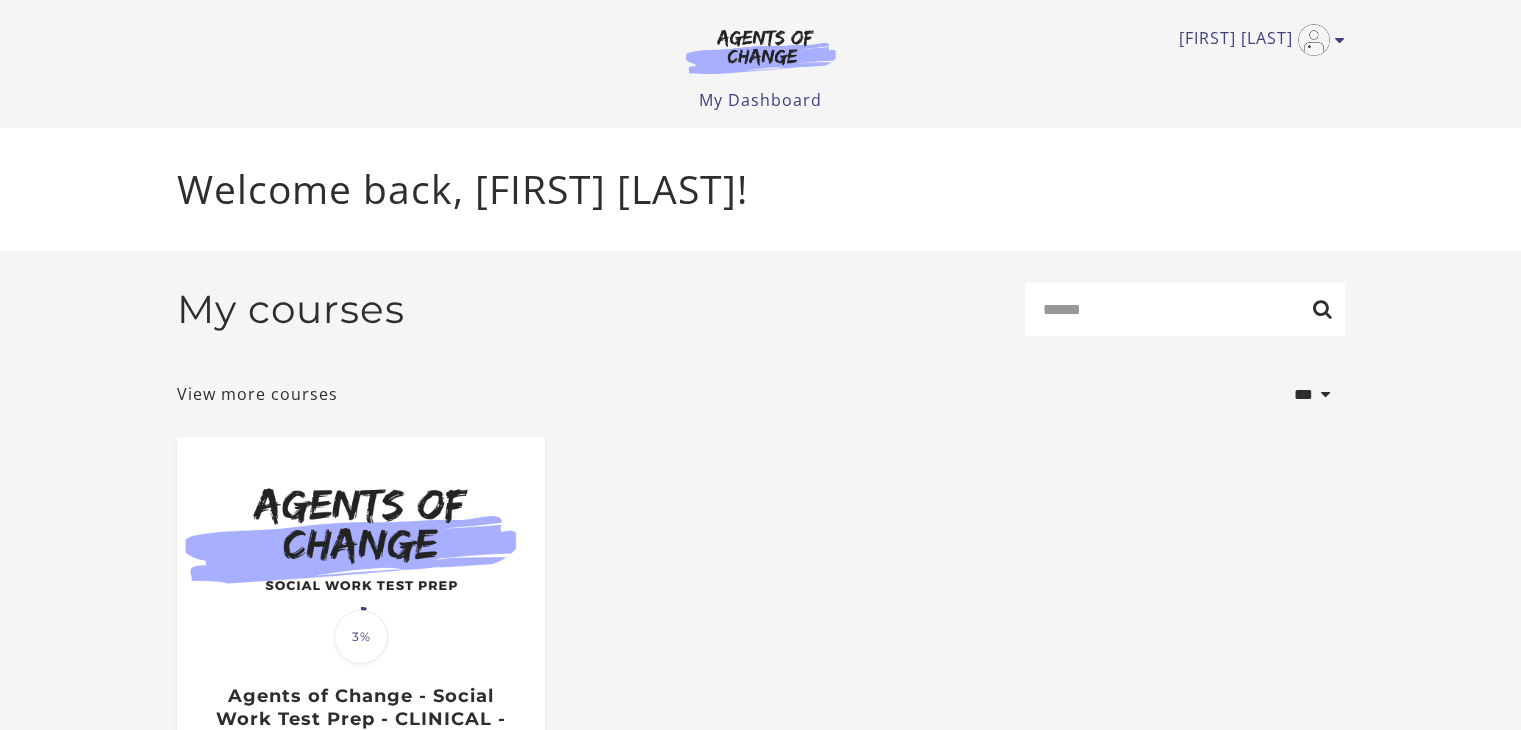 scroll, scrollTop: 0, scrollLeft: 0, axis: both 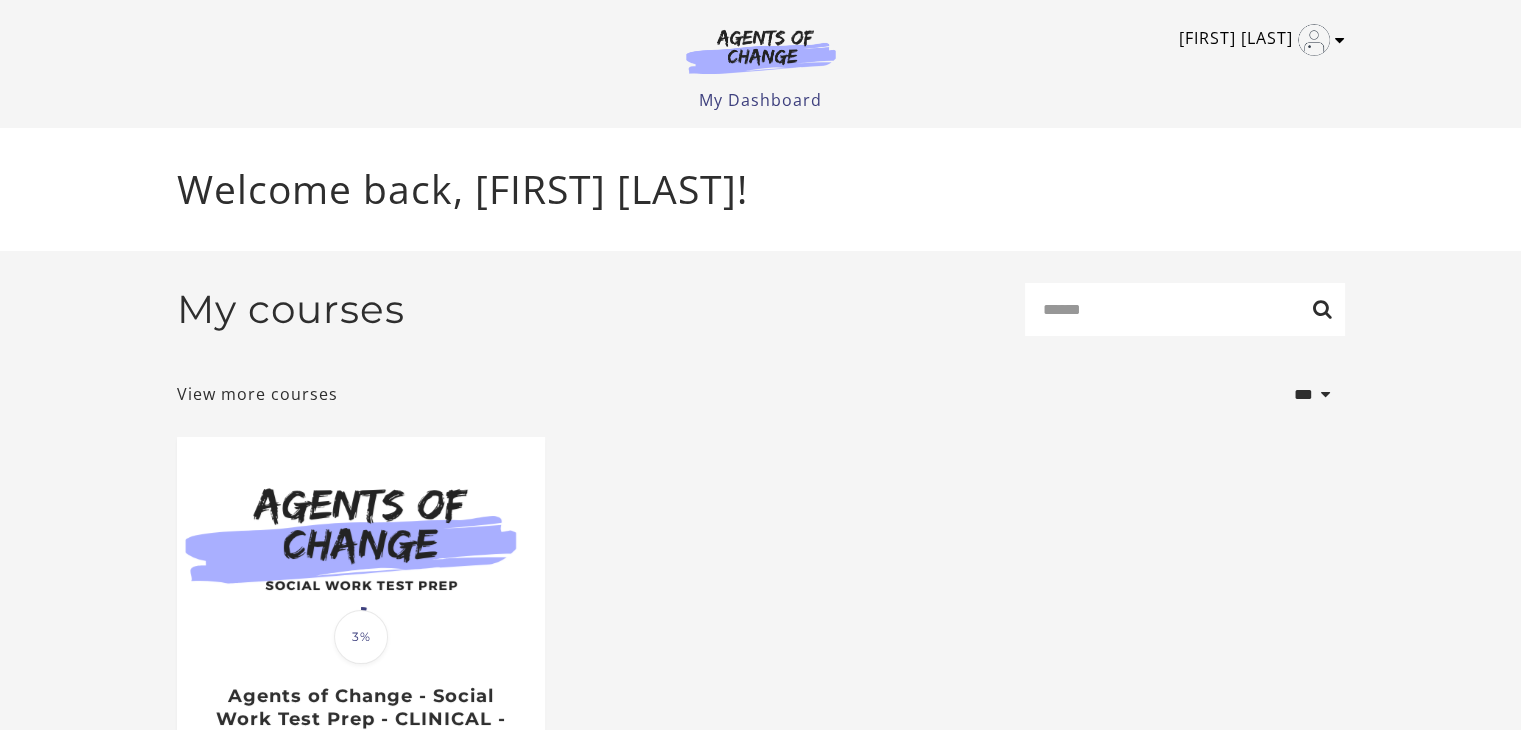 click at bounding box center [1340, 40] 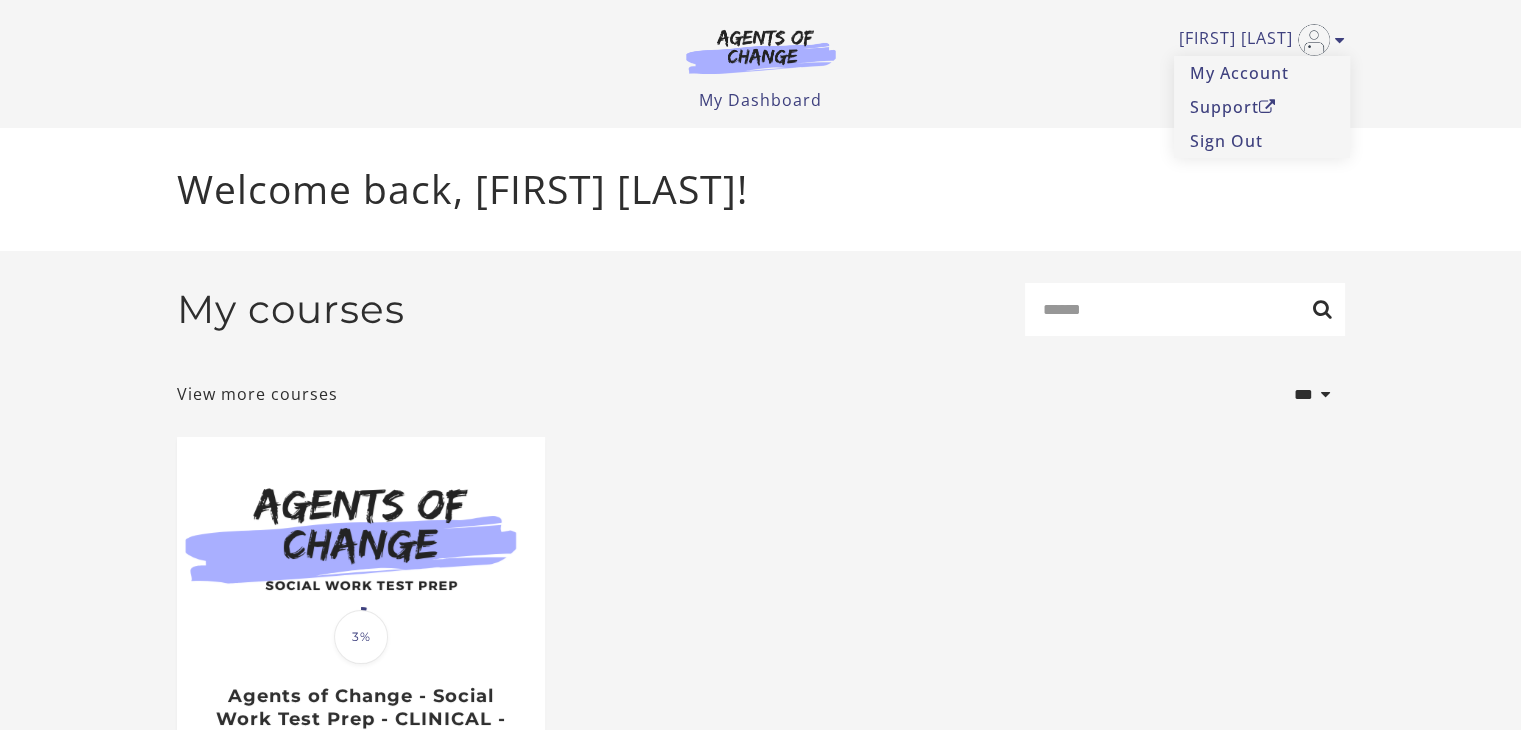 click on "Nicole N
My Account
Support
Sign Out
Toggle menu
Menu
My Dashboard
My Account
Support
Sign Out" at bounding box center [760, 64] 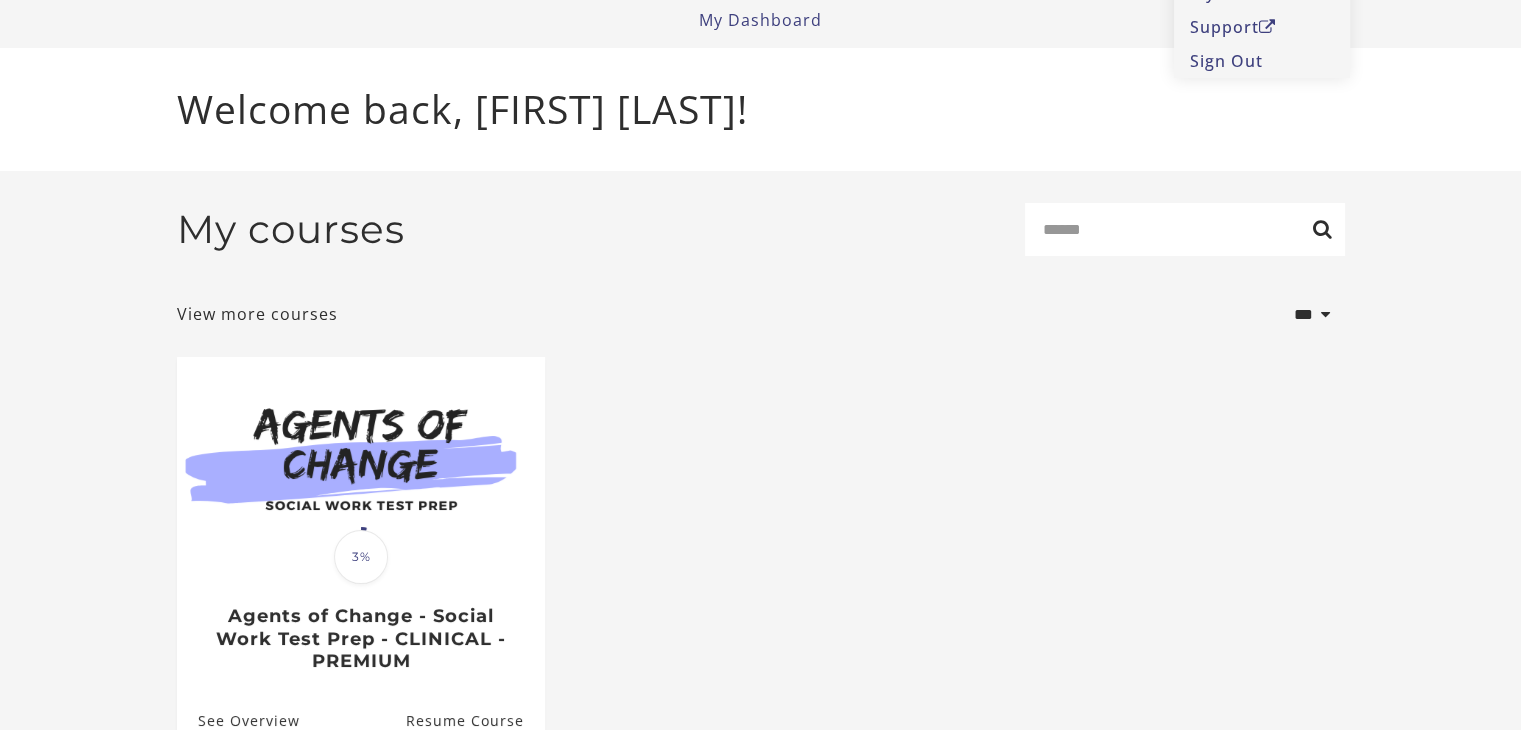 scroll, scrollTop: 189, scrollLeft: 0, axis: vertical 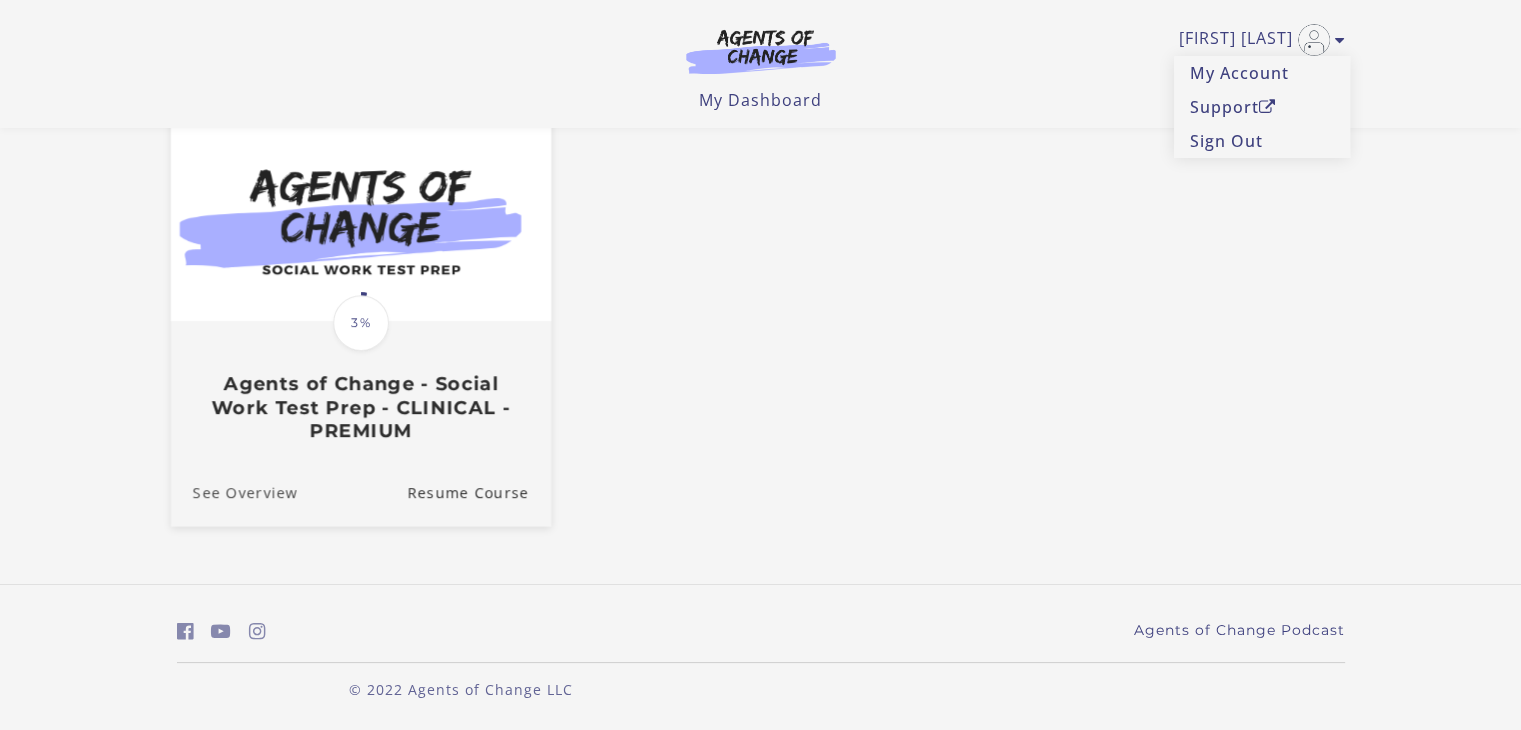 click on "See Overview" at bounding box center (233, 492) 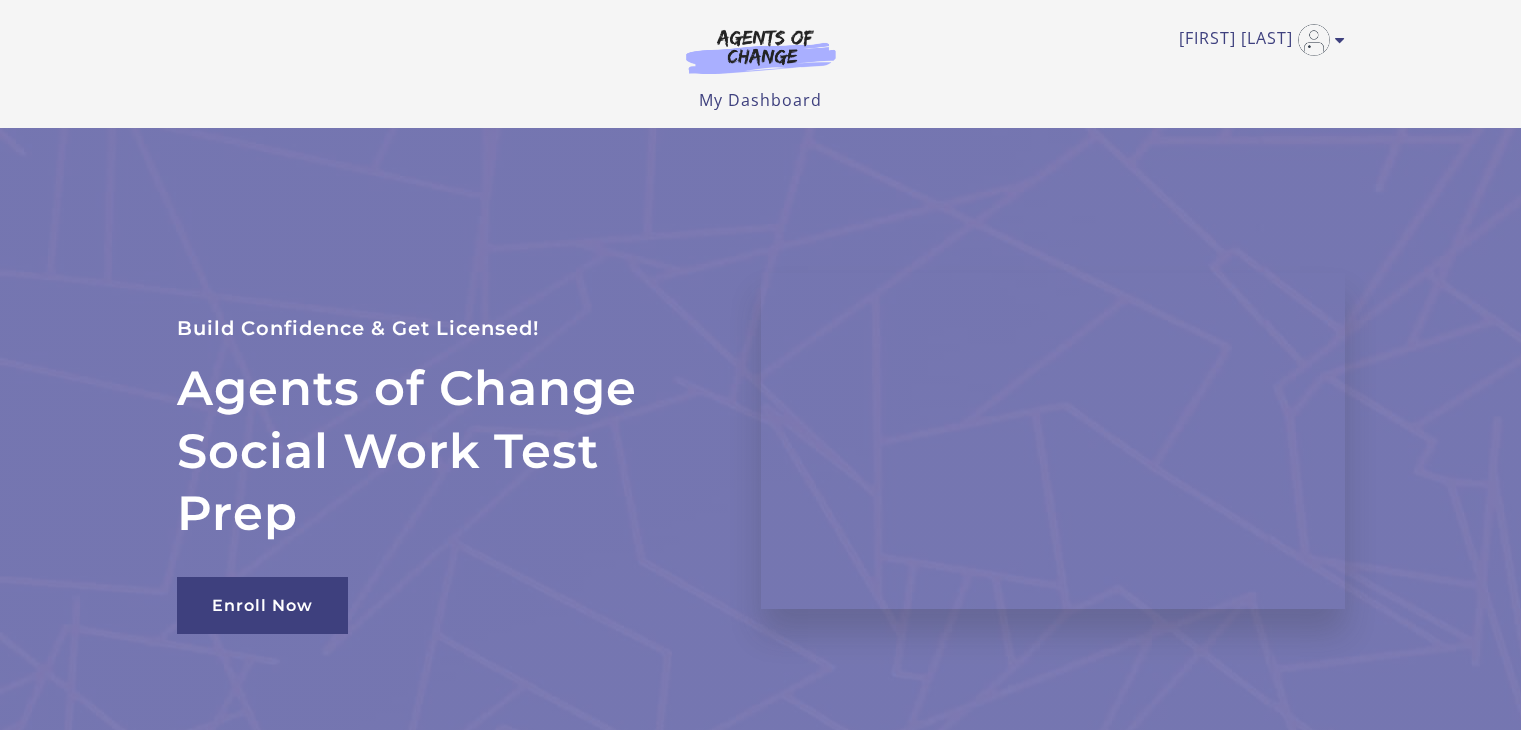 scroll, scrollTop: 0, scrollLeft: 0, axis: both 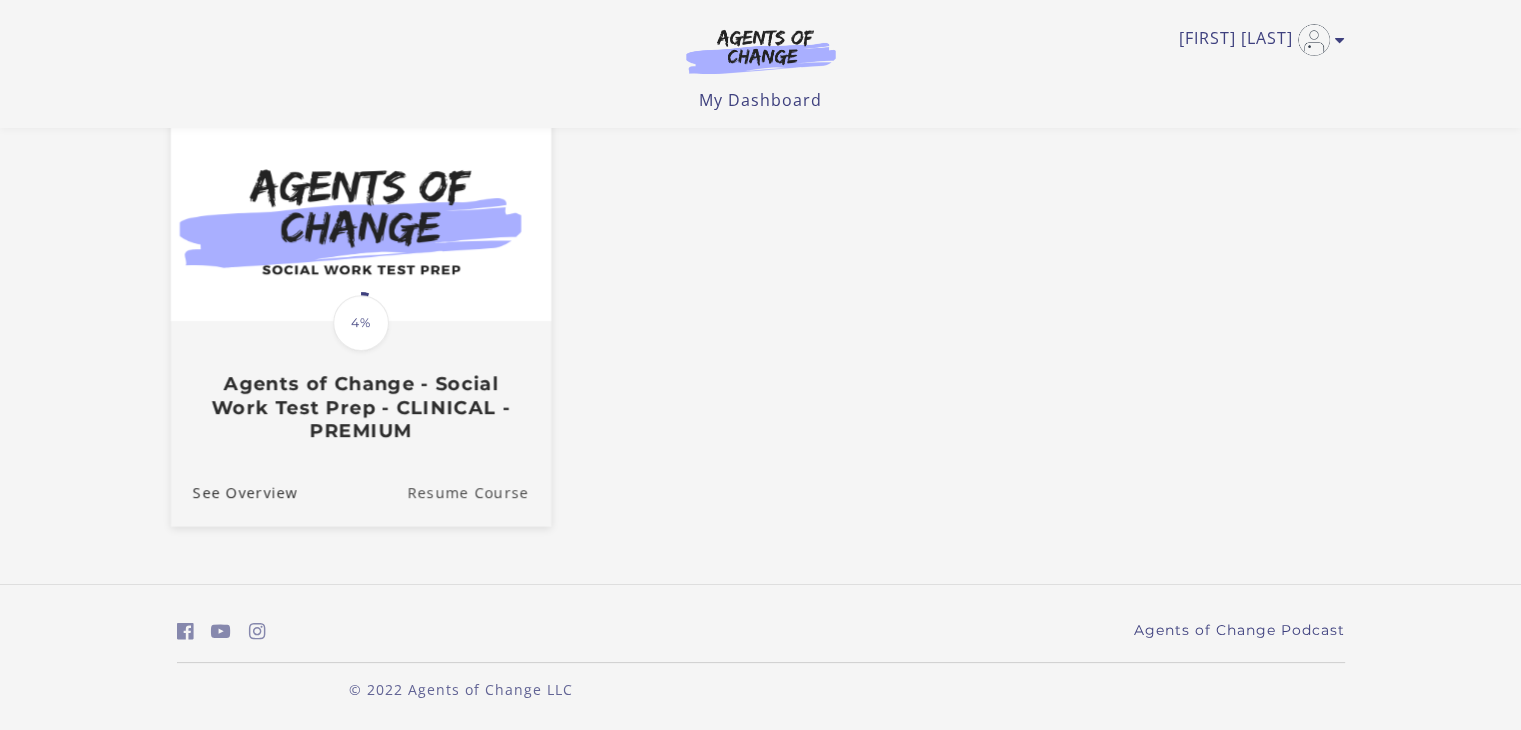 click on "Resume Course" at bounding box center (479, 492) 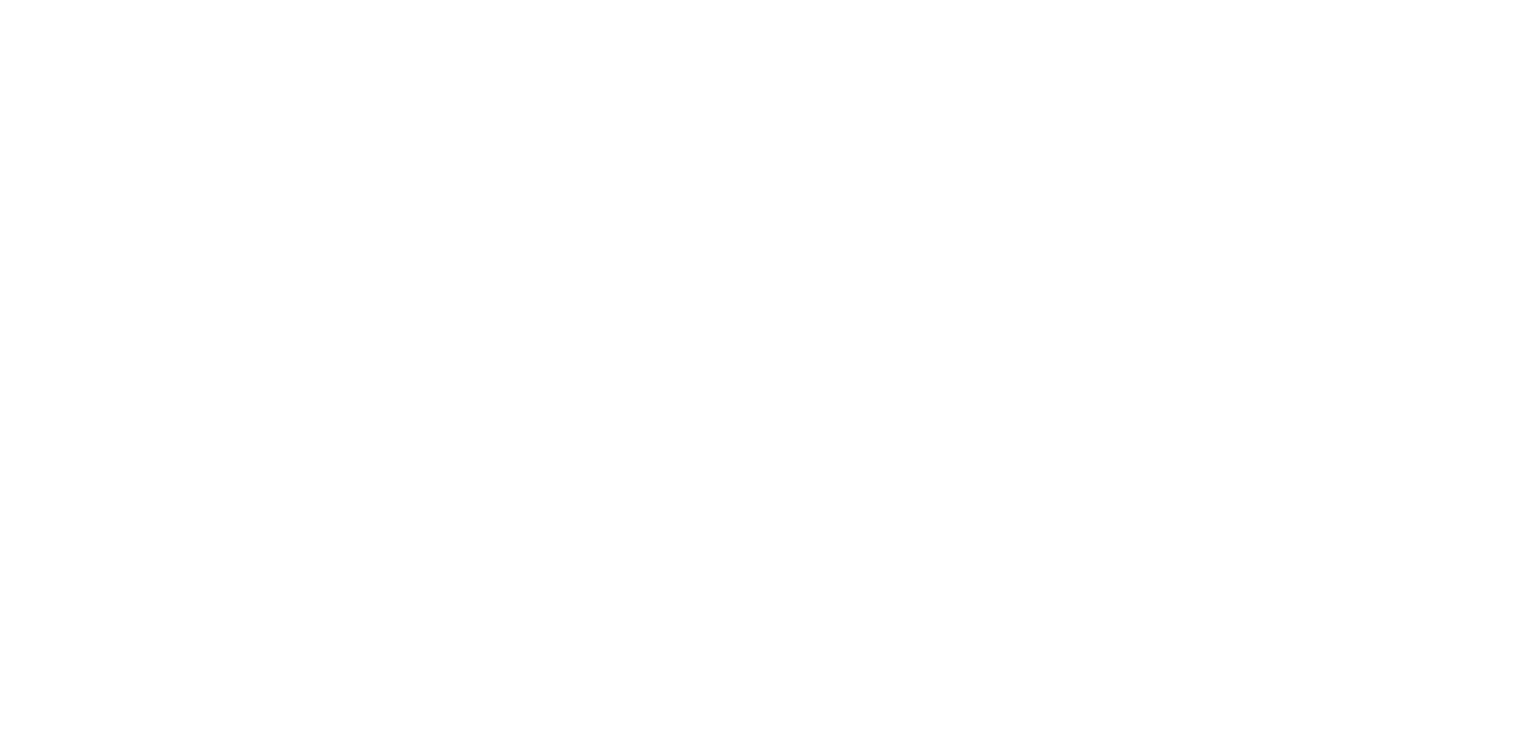 scroll, scrollTop: 0, scrollLeft: 0, axis: both 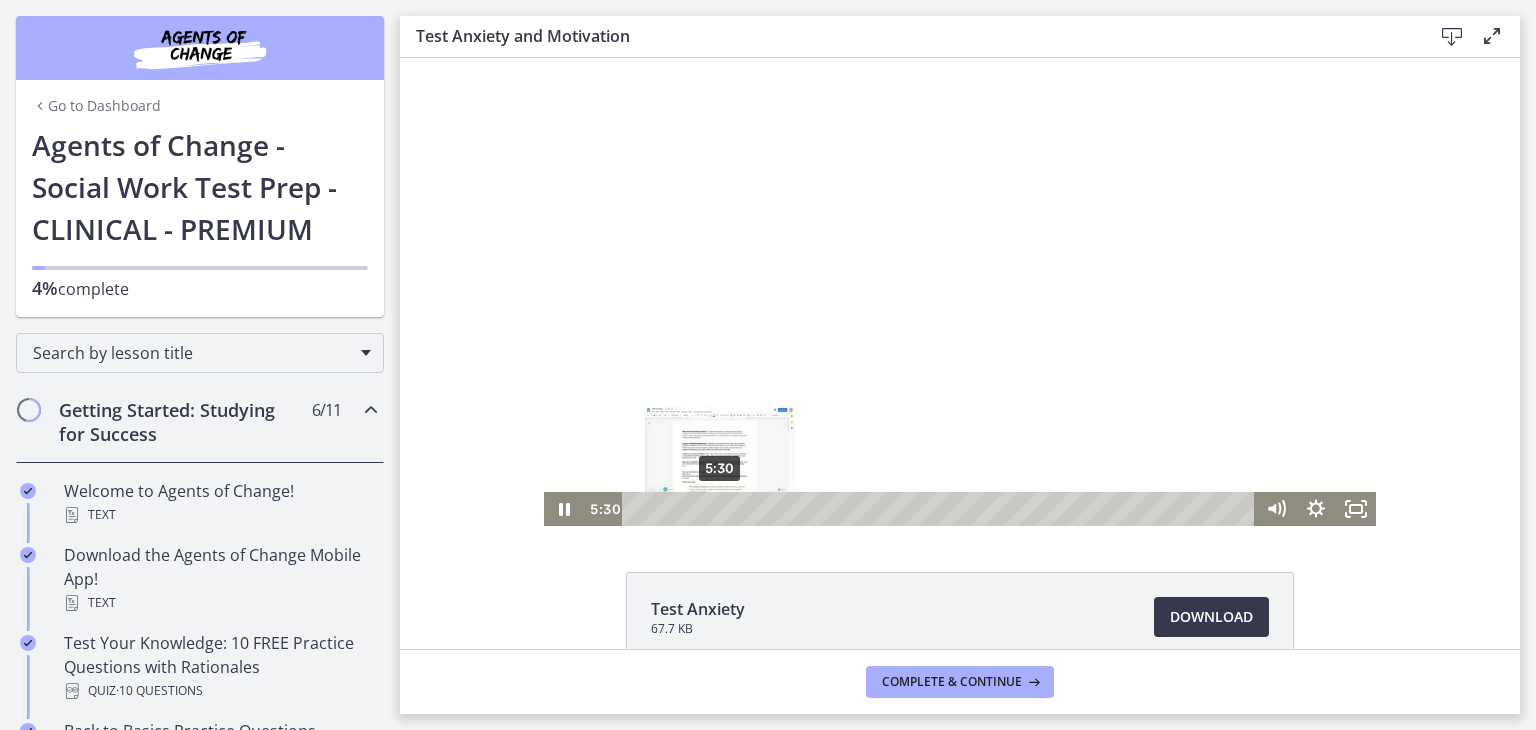 click on "5:30" at bounding box center (941, 509) 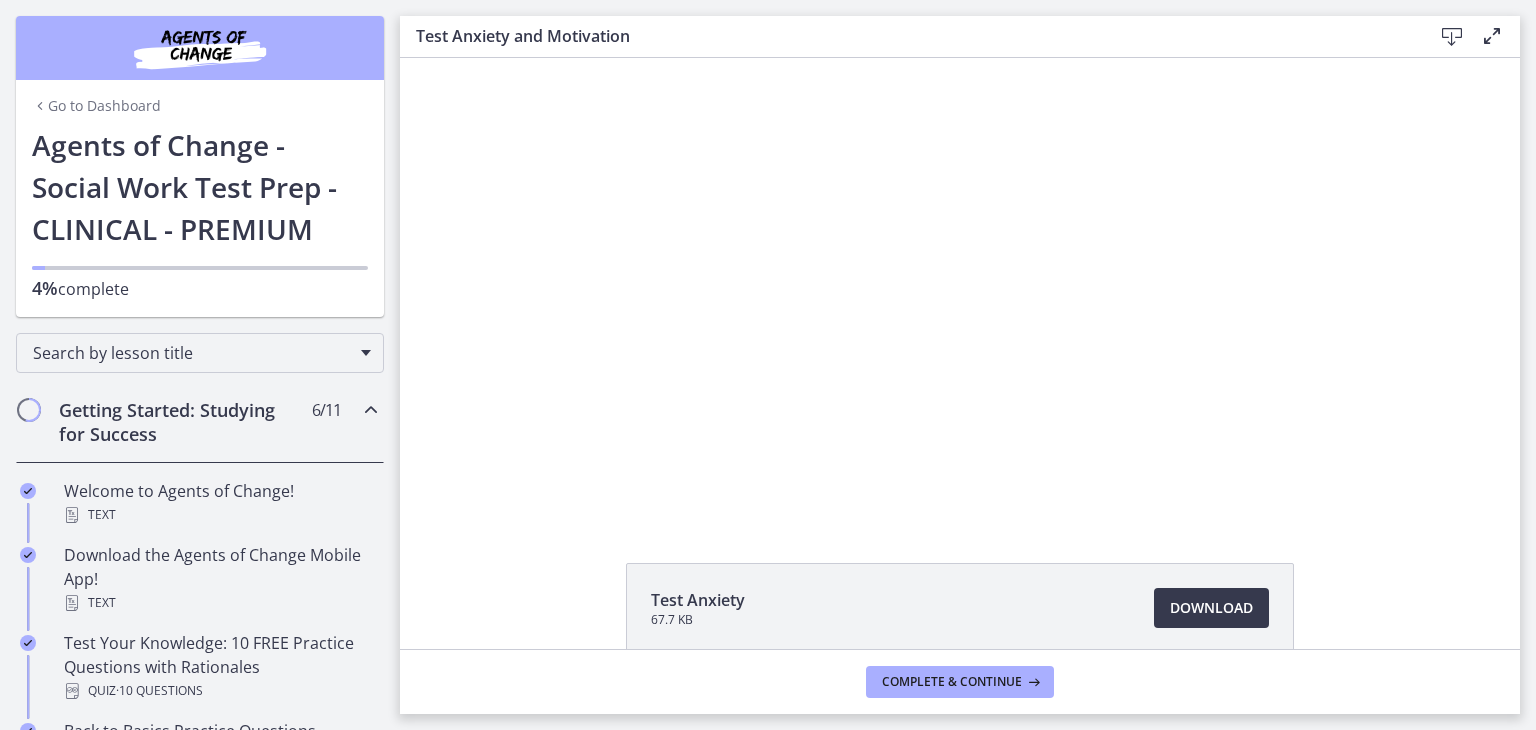 scroll, scrollTop: 0, scrollLeft: 0, axis: both 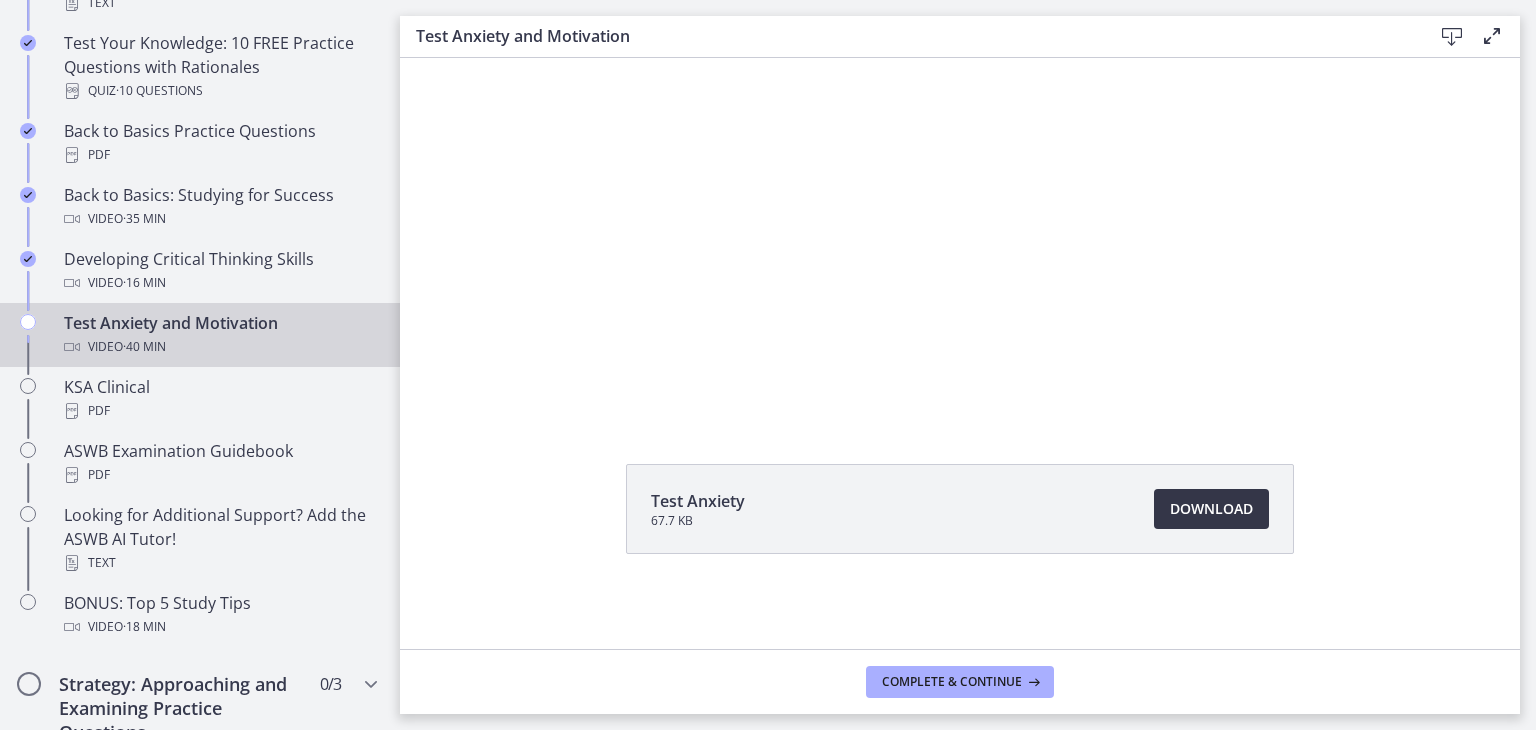click on "Download
Opens in a new window" at bounding box center [1211, 509] 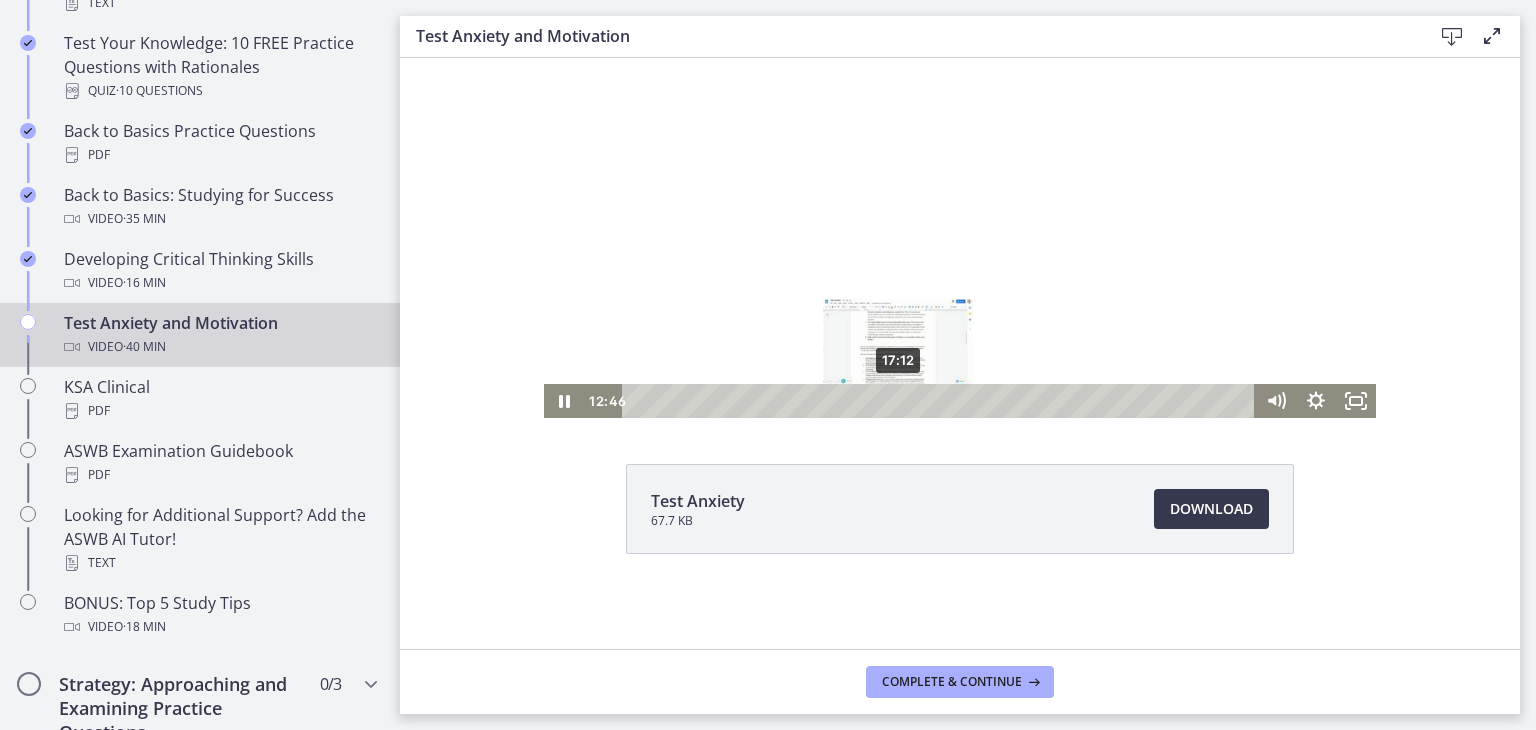 click on "17:12" at bounding box center [941, 401] 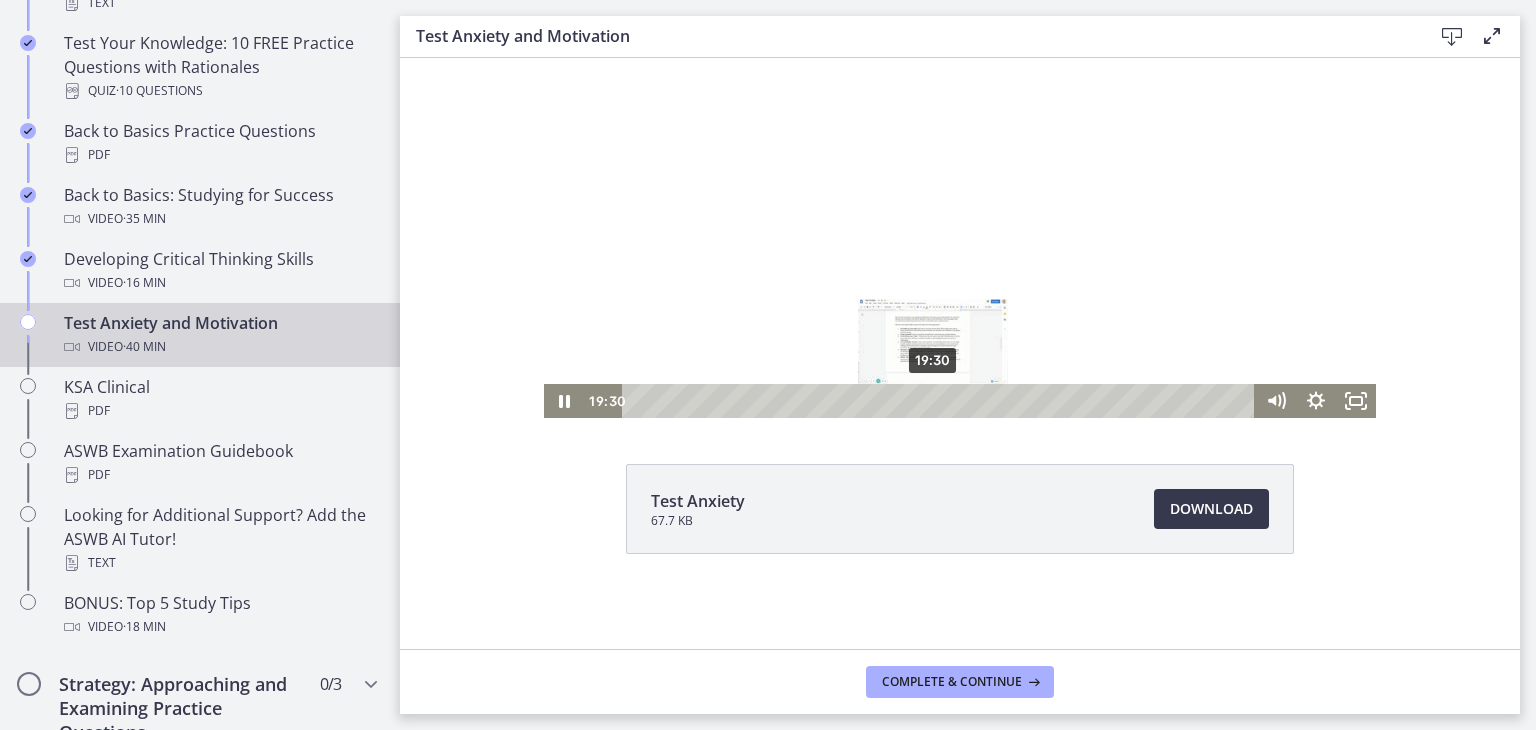 click on "19:30" at bounding box center (941, 401) 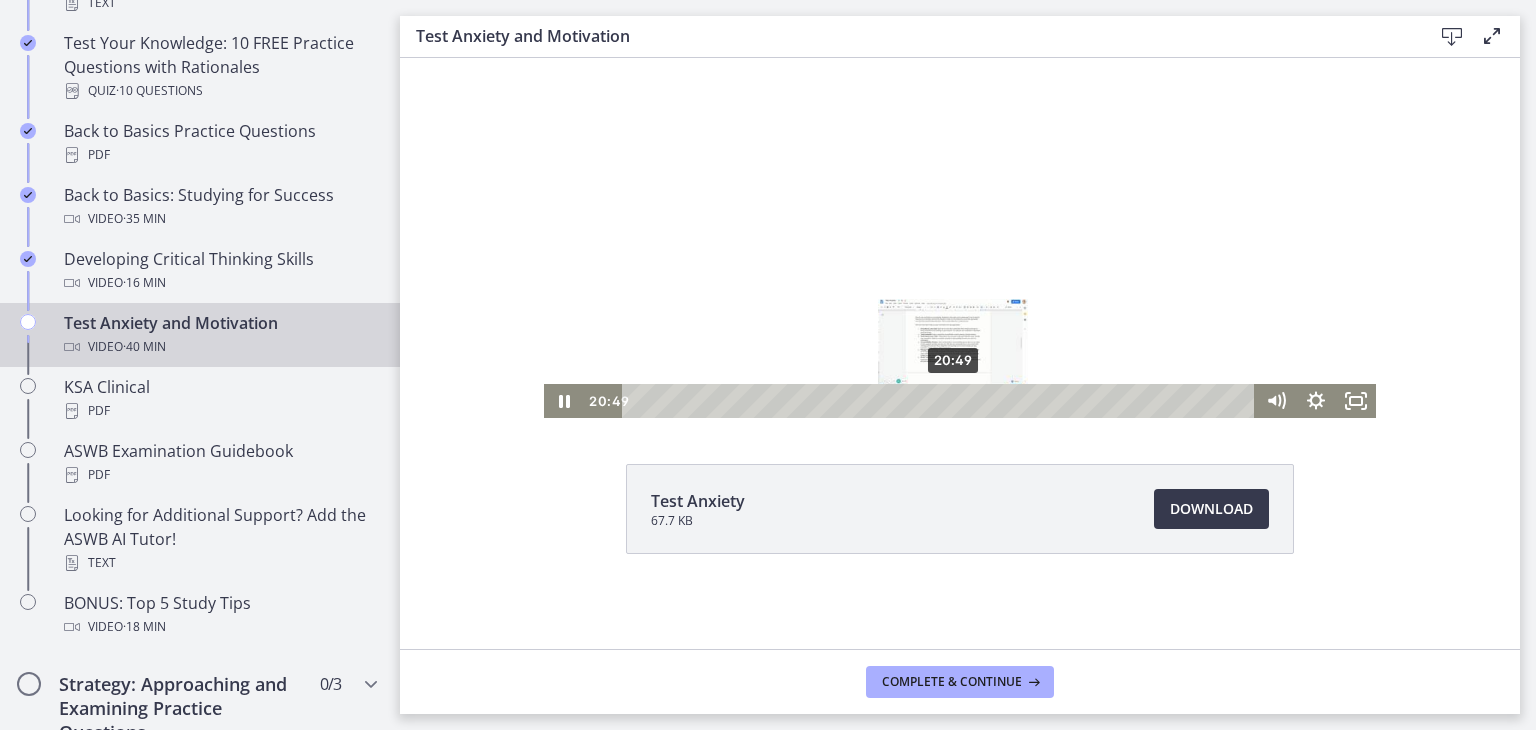 click on "20:49" at bounding box center (941, 401) 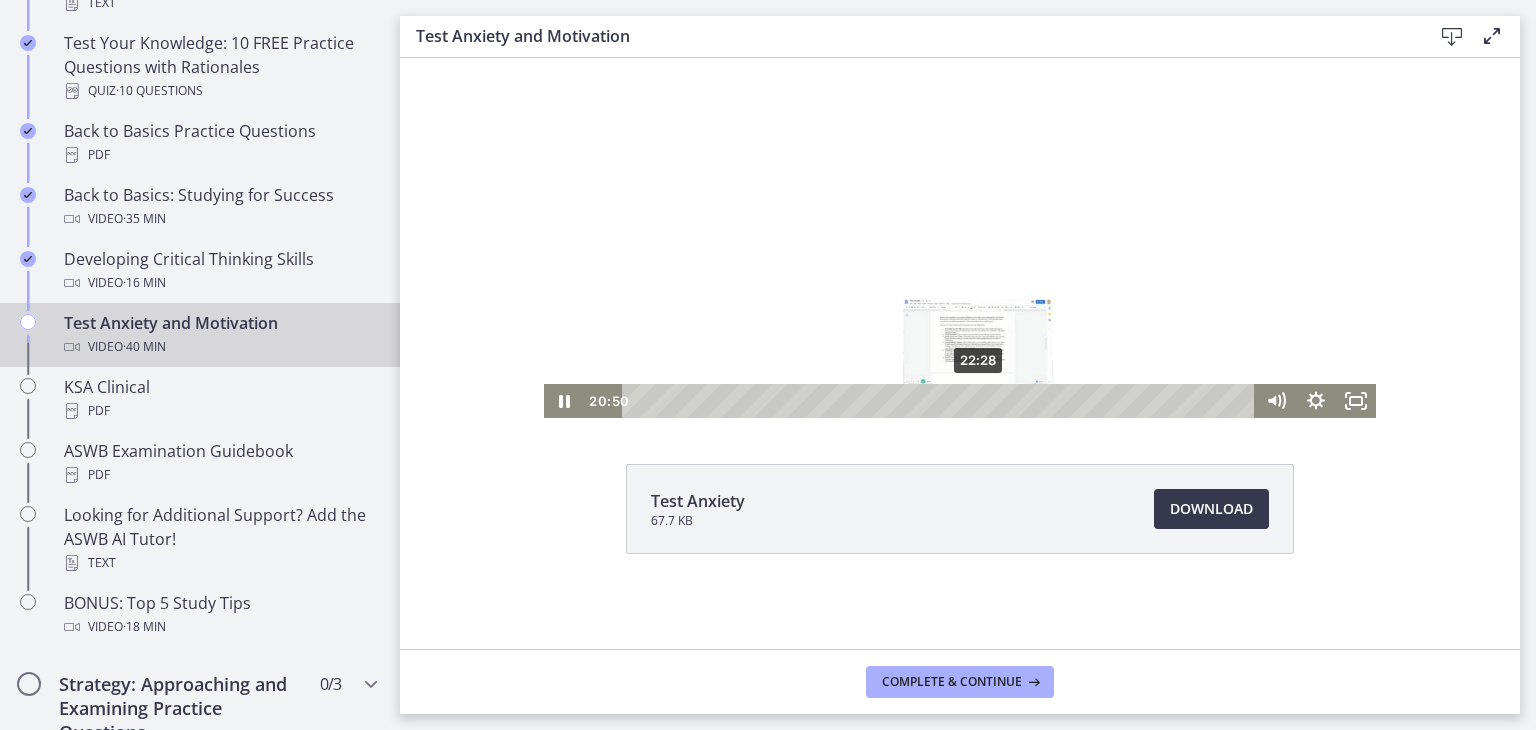 click on "22:28" at bounding box center [941, 401] 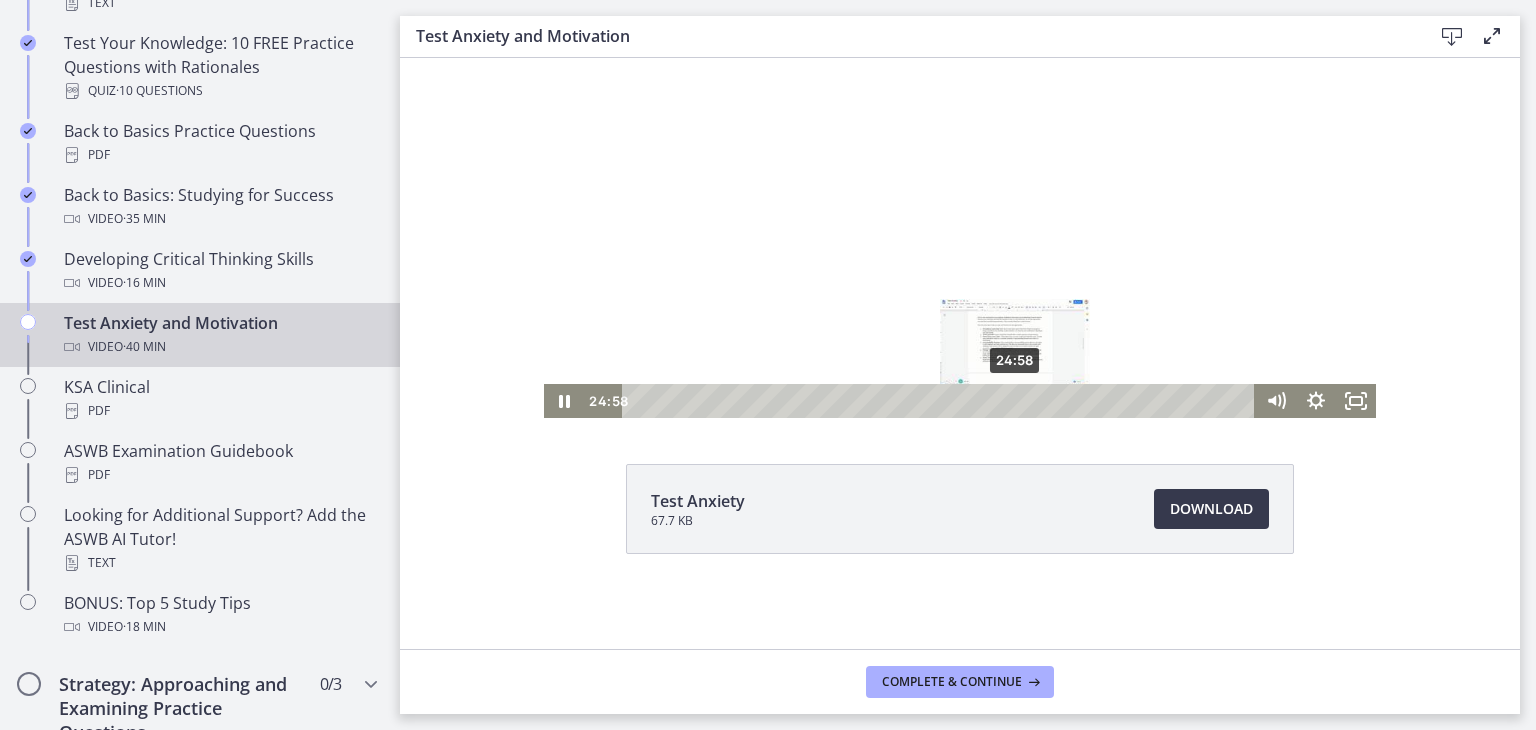 click on "24:58" at bounding box center [941, 401] 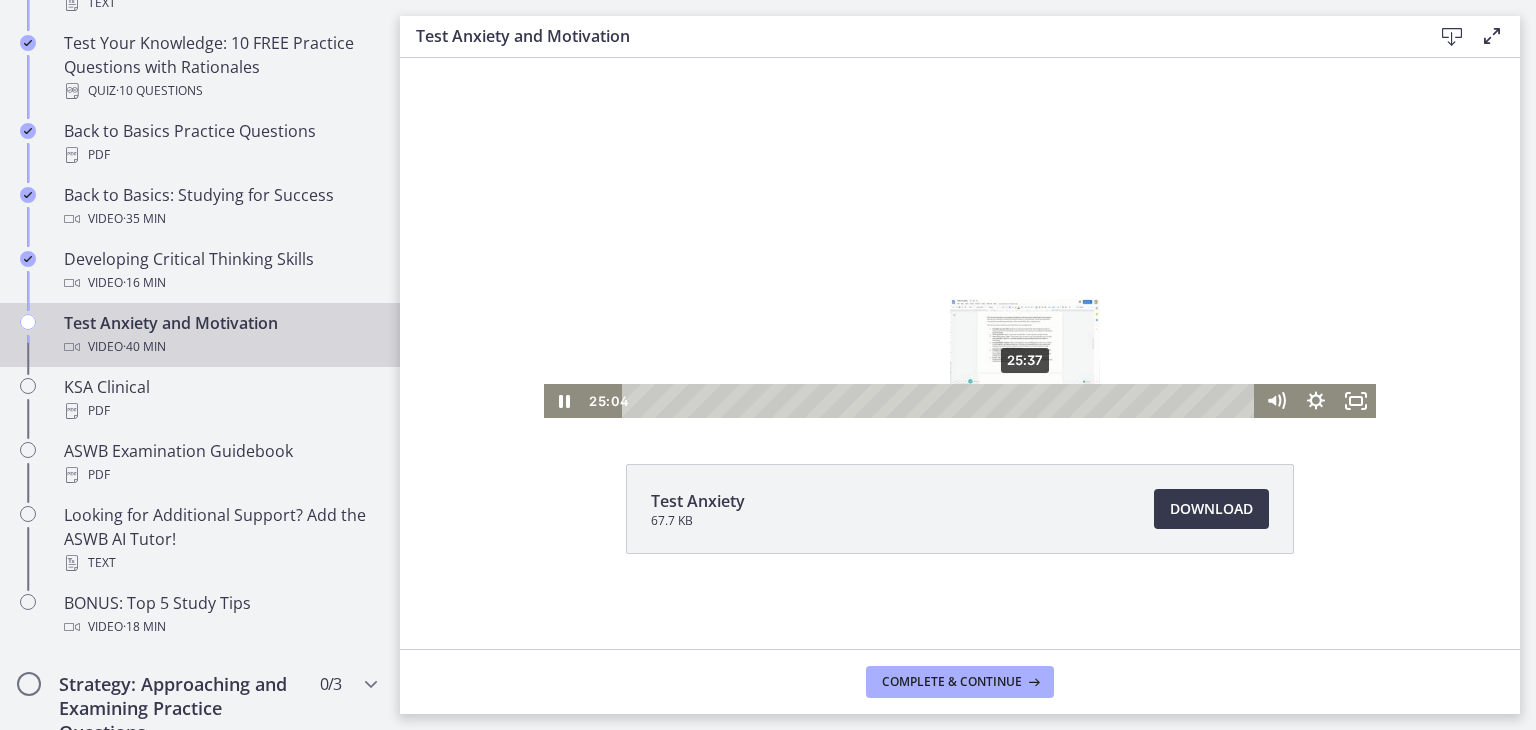 click on "25:37" at bounding box center [941, 401] 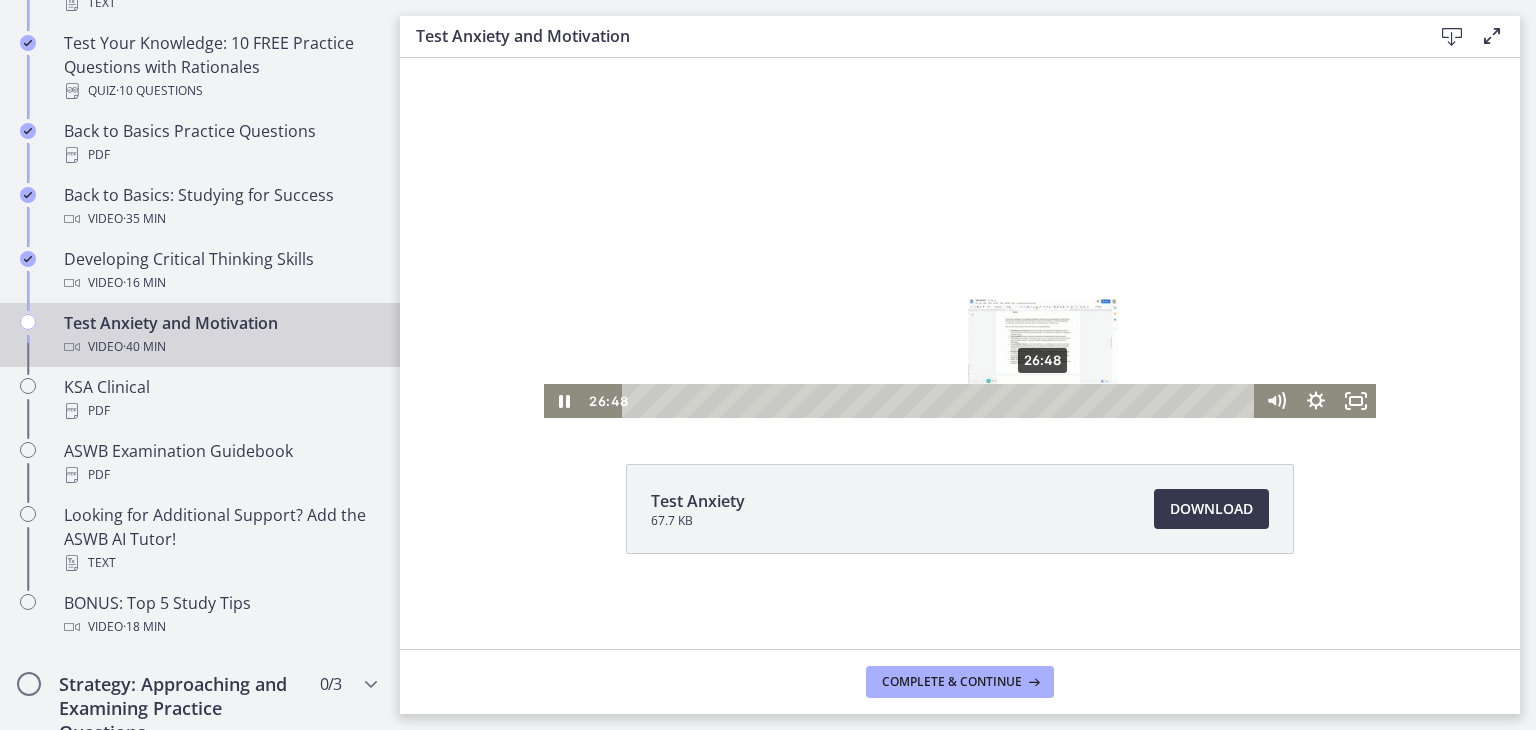 click on "26:48" at bounding box center (941, 401) 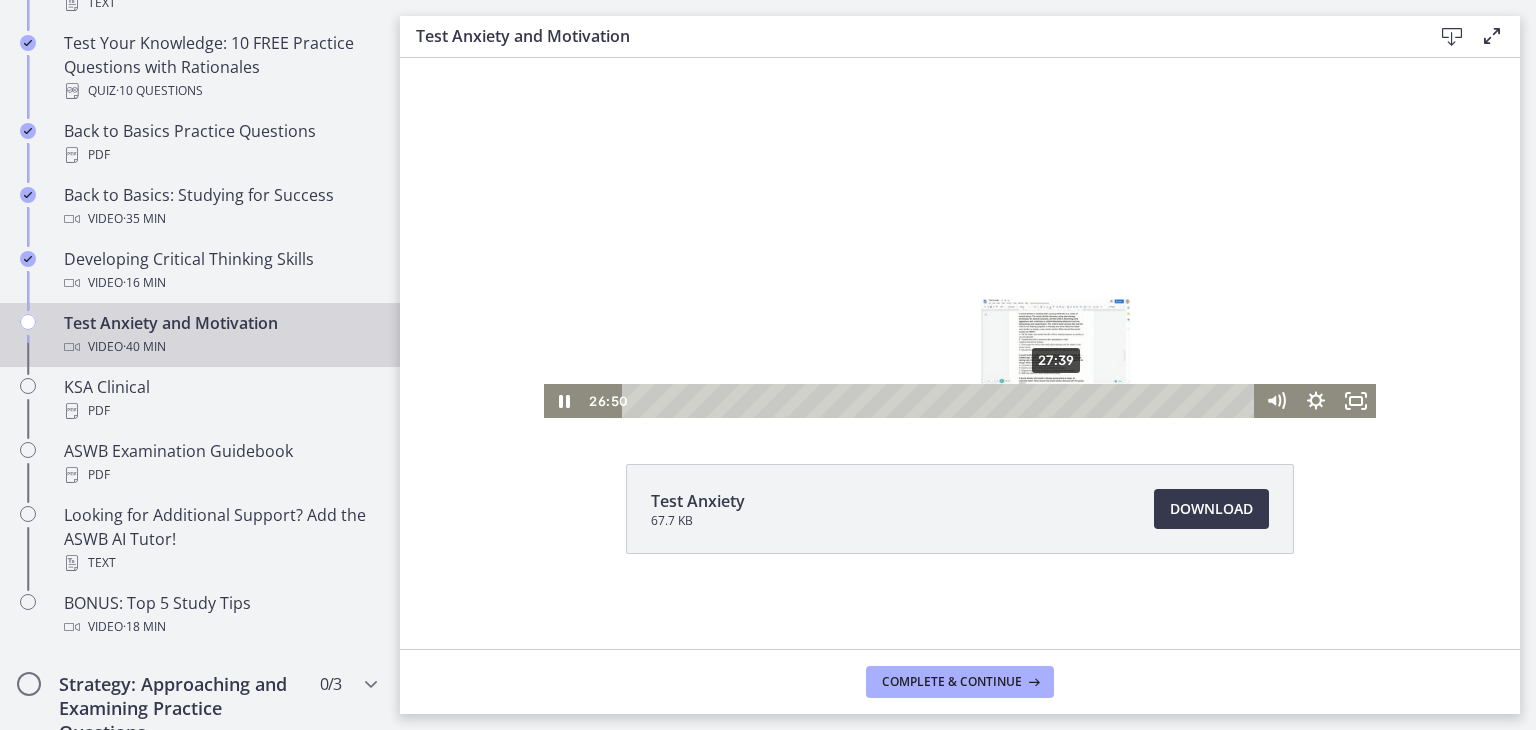 click on "27:39" at bounding box center (941, 401) 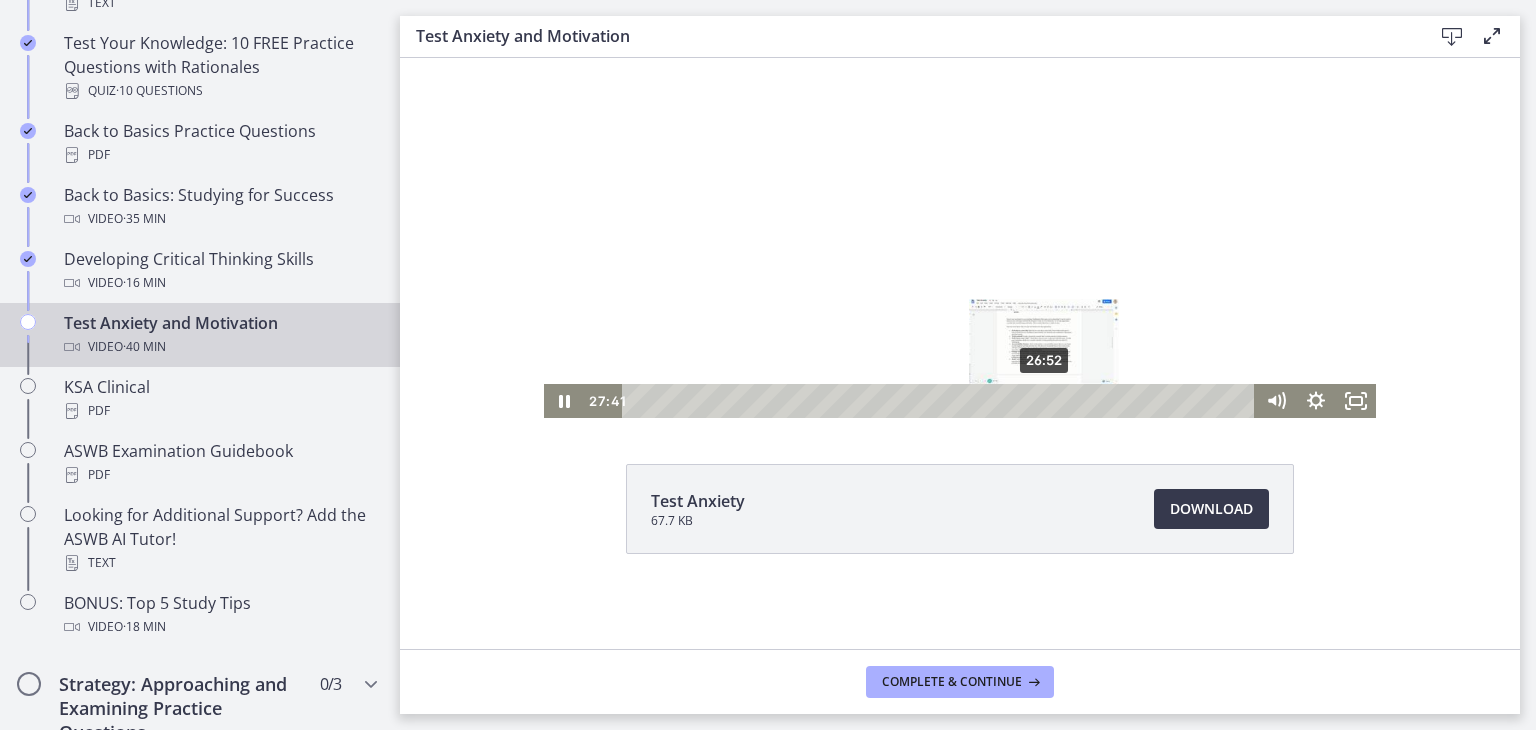 click on "26:52" at bounding box center [941, 401] 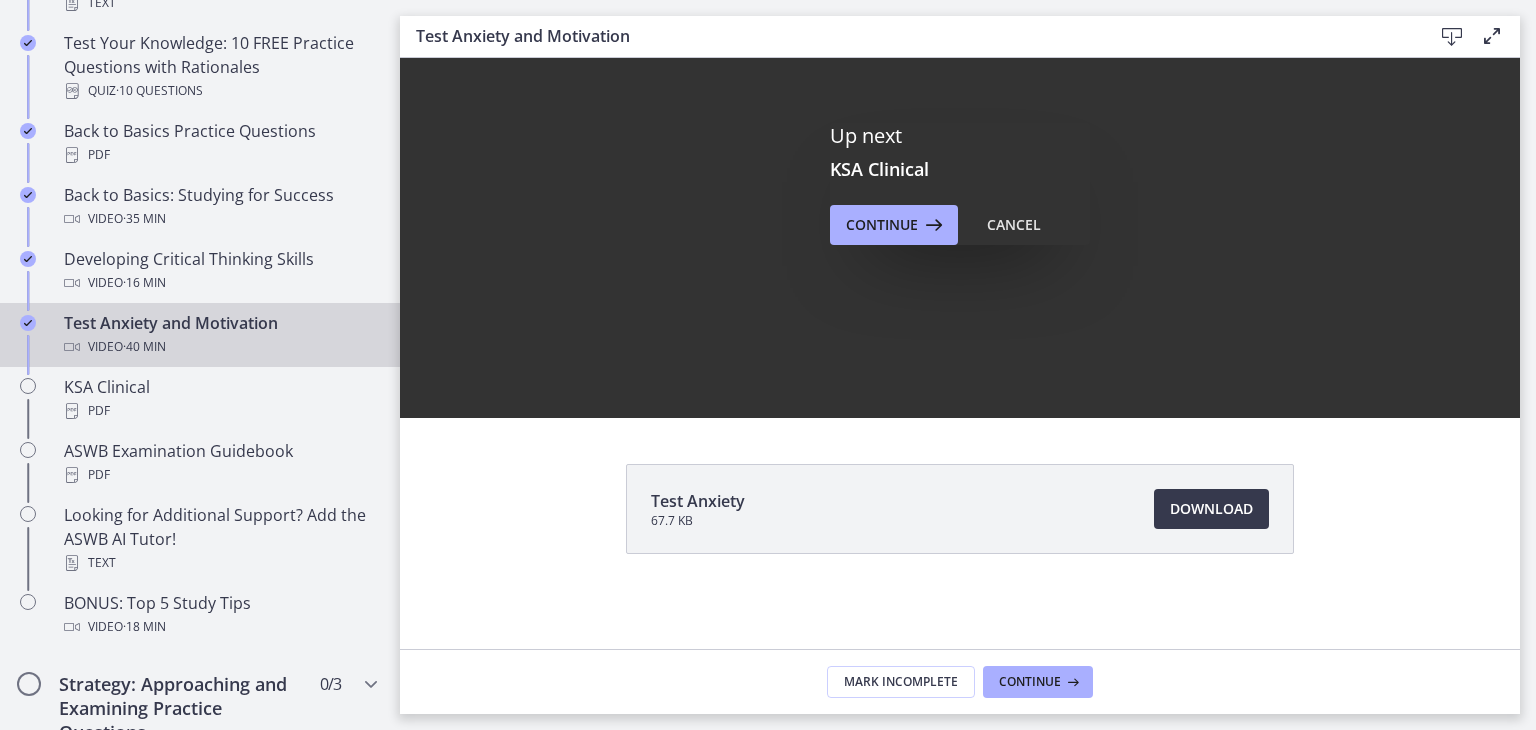 scroll, scrollTop: 0, scrollLeft: 0, axis: both 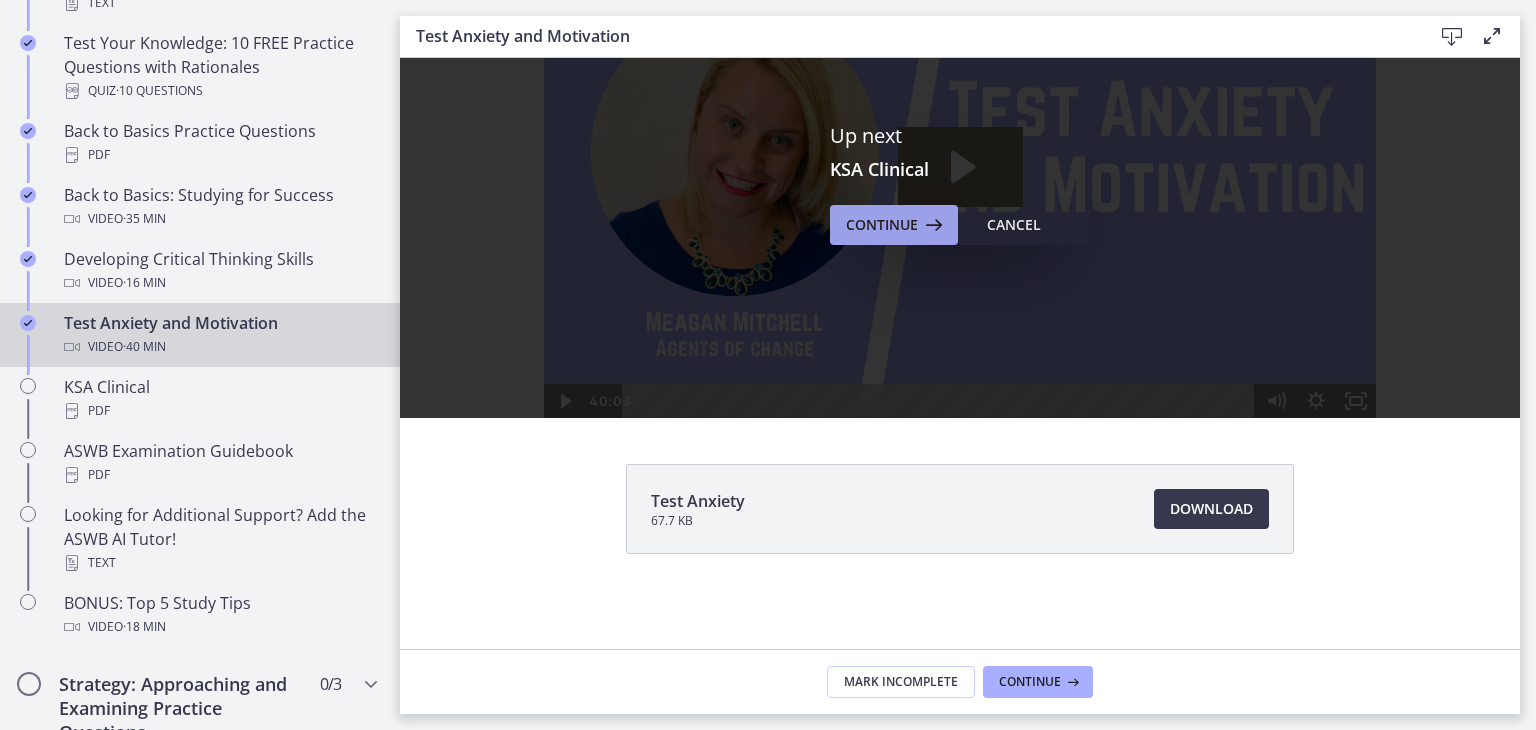 click on "Continue" at bounding box center (882, 225) 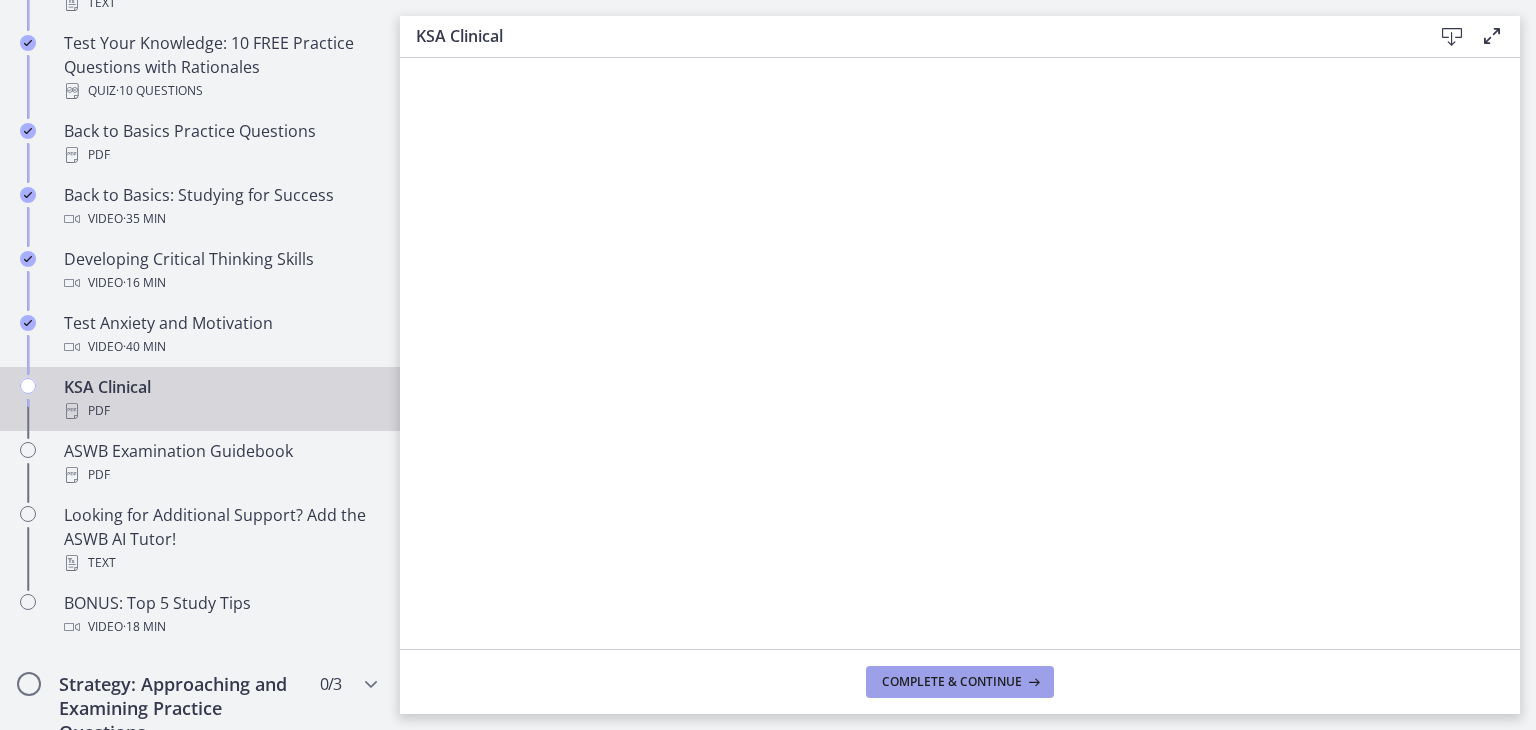 click on "Complete & continue" at bounding box center (952, 682) 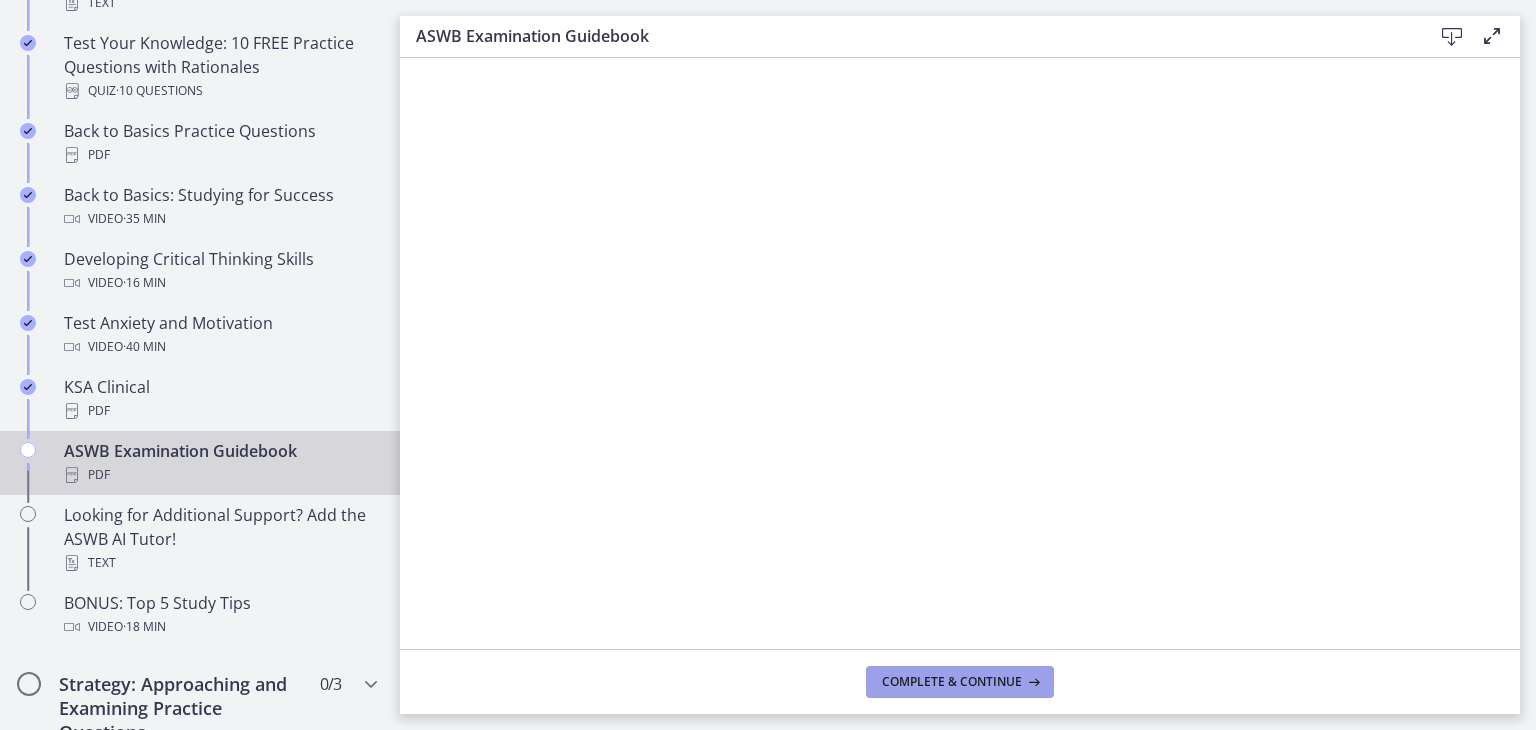 click on "Complete & continue" at bounding box center [952, 682] 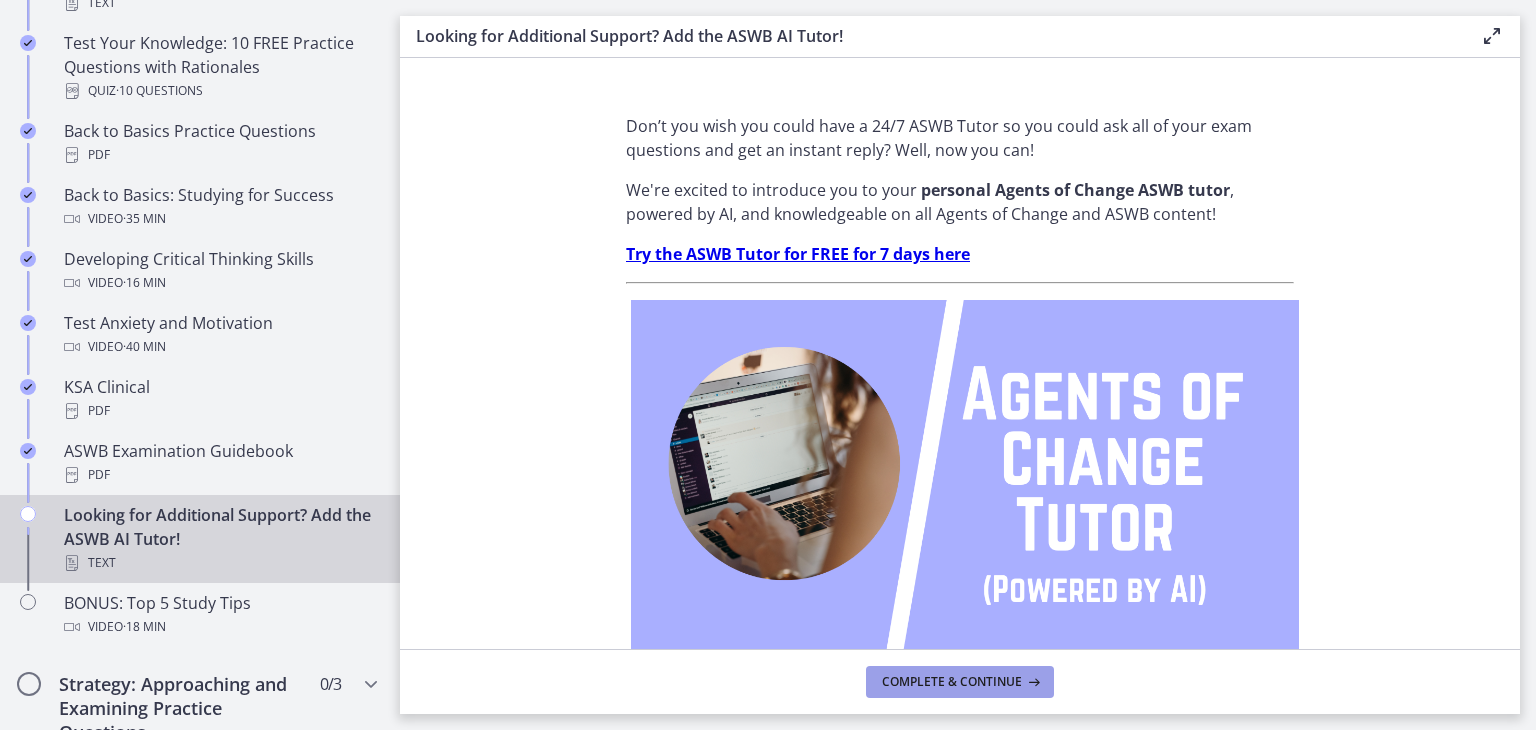 click on "Complete & continue" at bounding box center [952, 682] 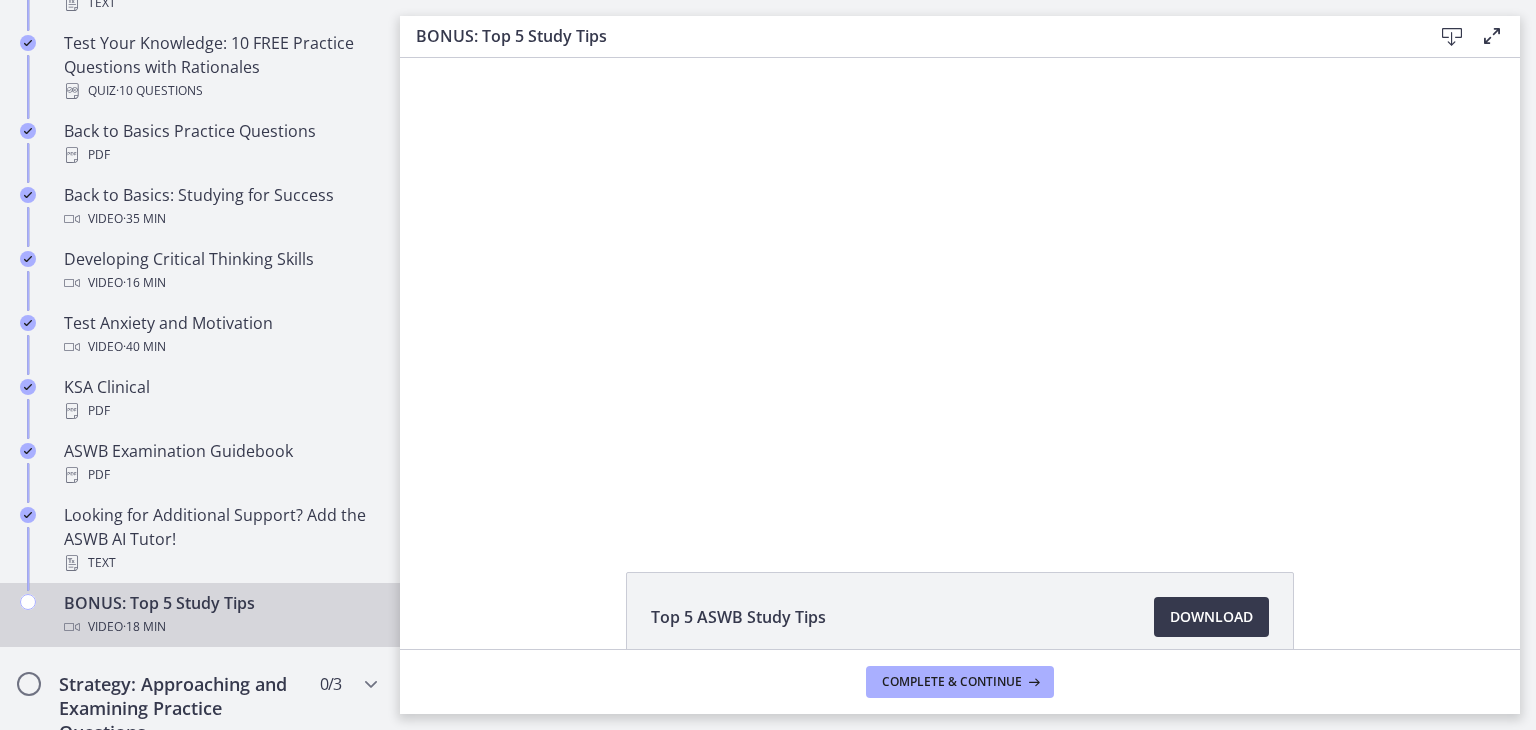 scroll, scrollTop: 0, scrollLeft: 0, axis: both 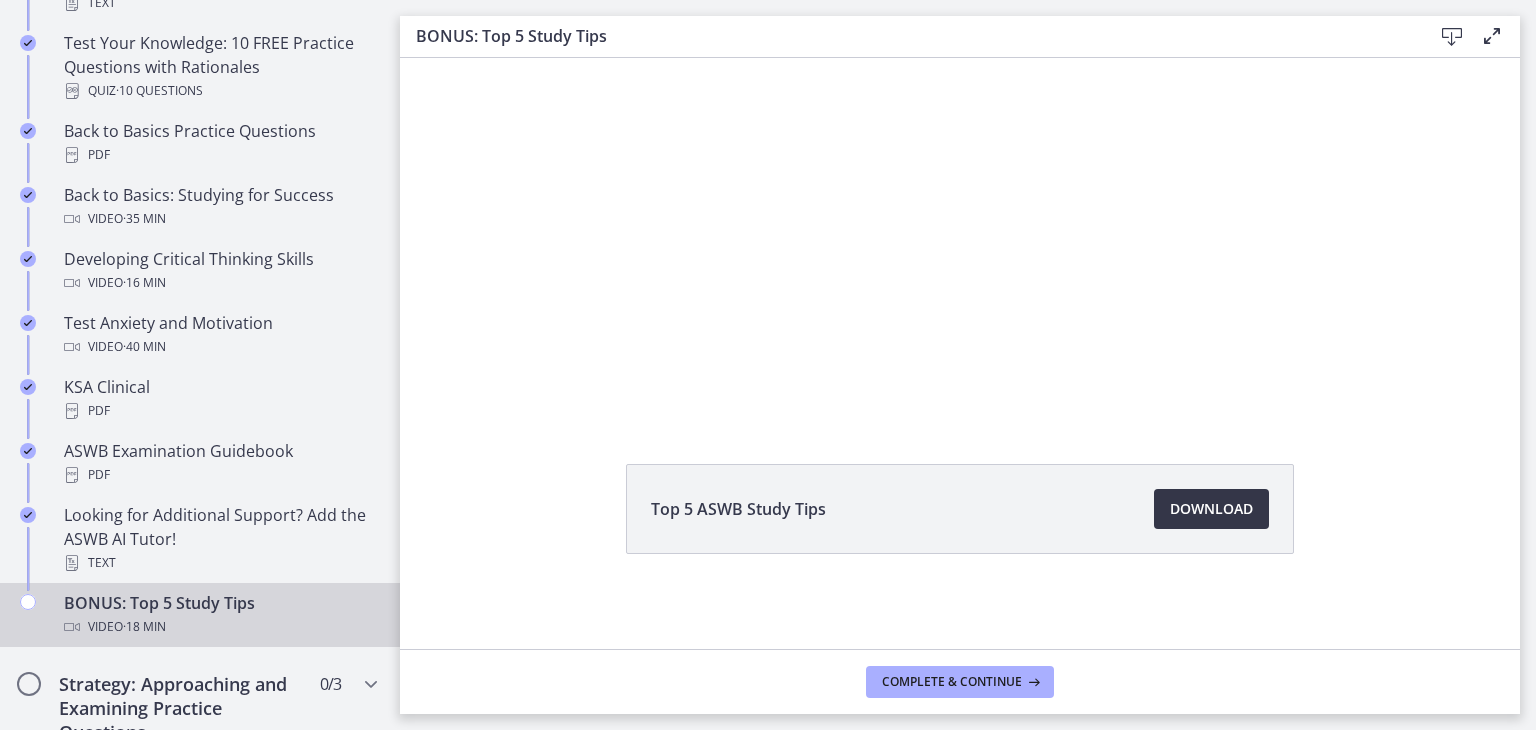 click on "Download
Opens in a new window" at bounding box center [1211, 509] 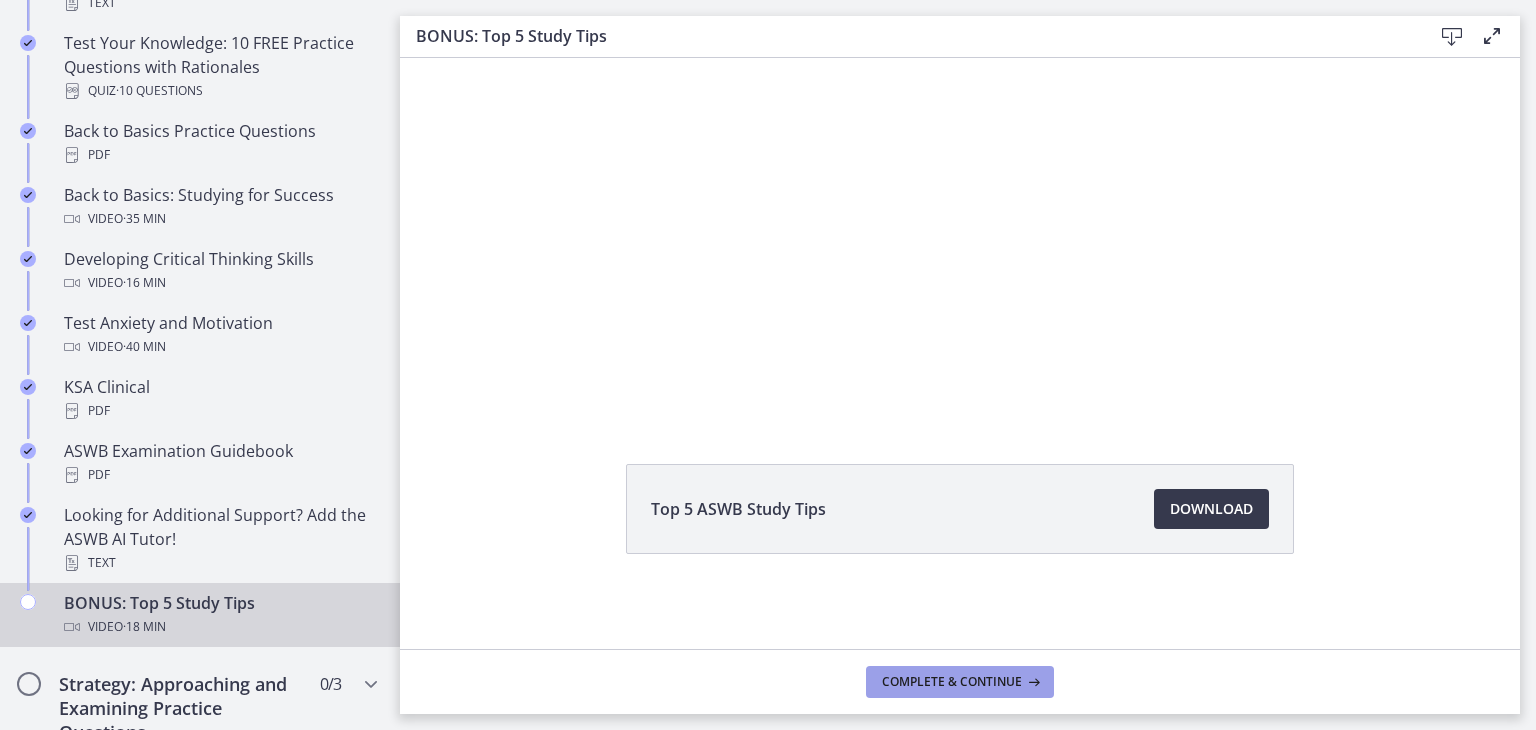 click on "Complete & continue" at bounding box center [952, 682] 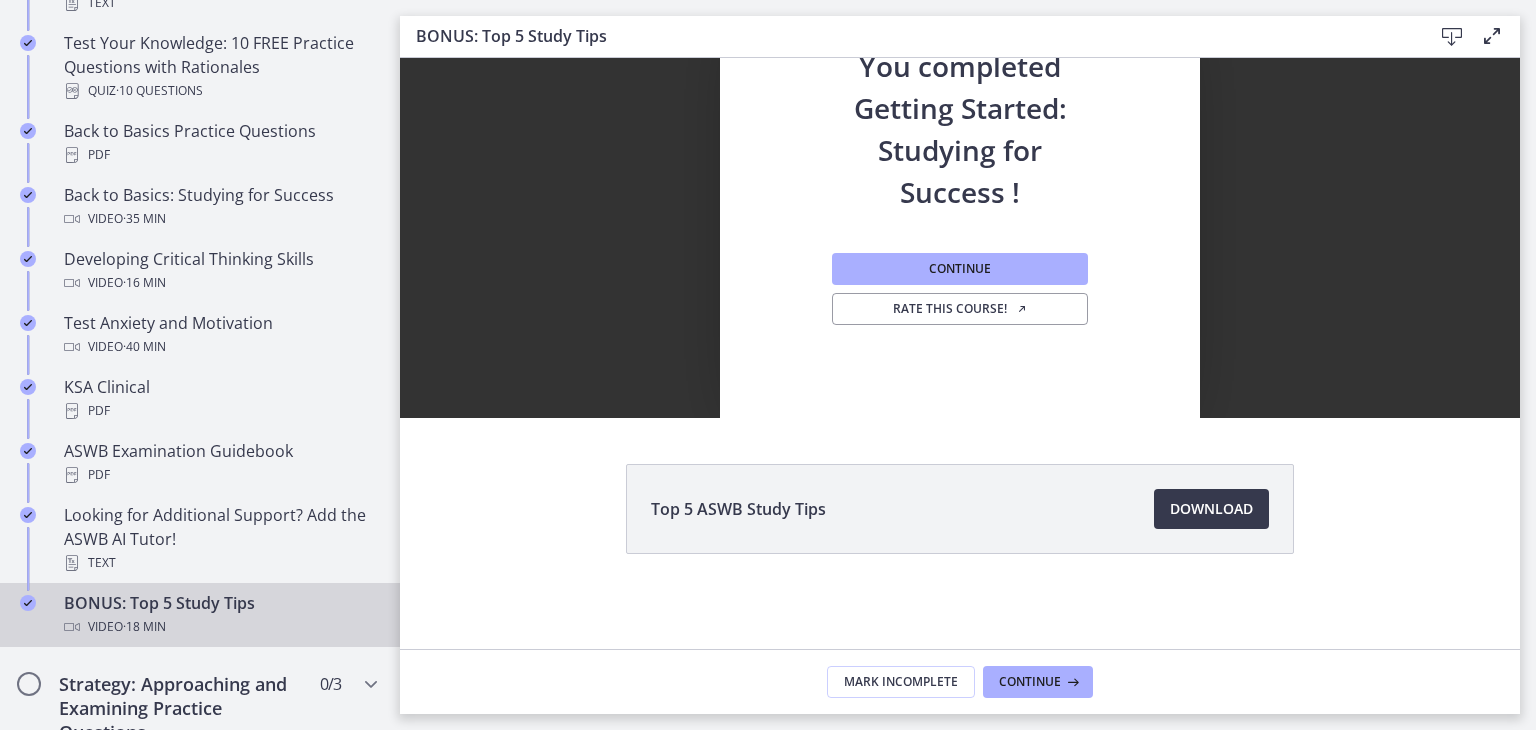 scroll, scrollTop: 0, scrollLeft: 0, axis: both 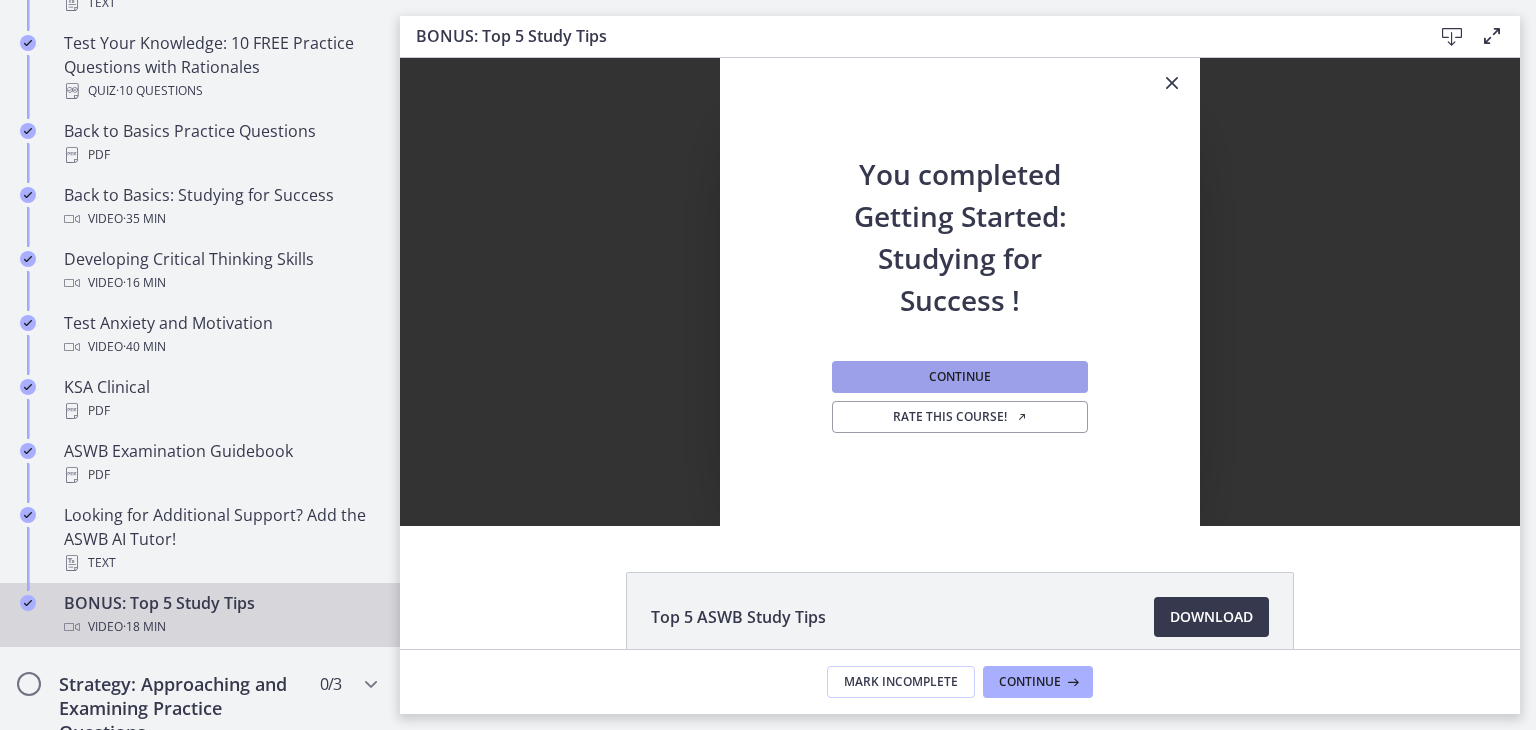 click on "Continue" at bounding box center (960, 377) 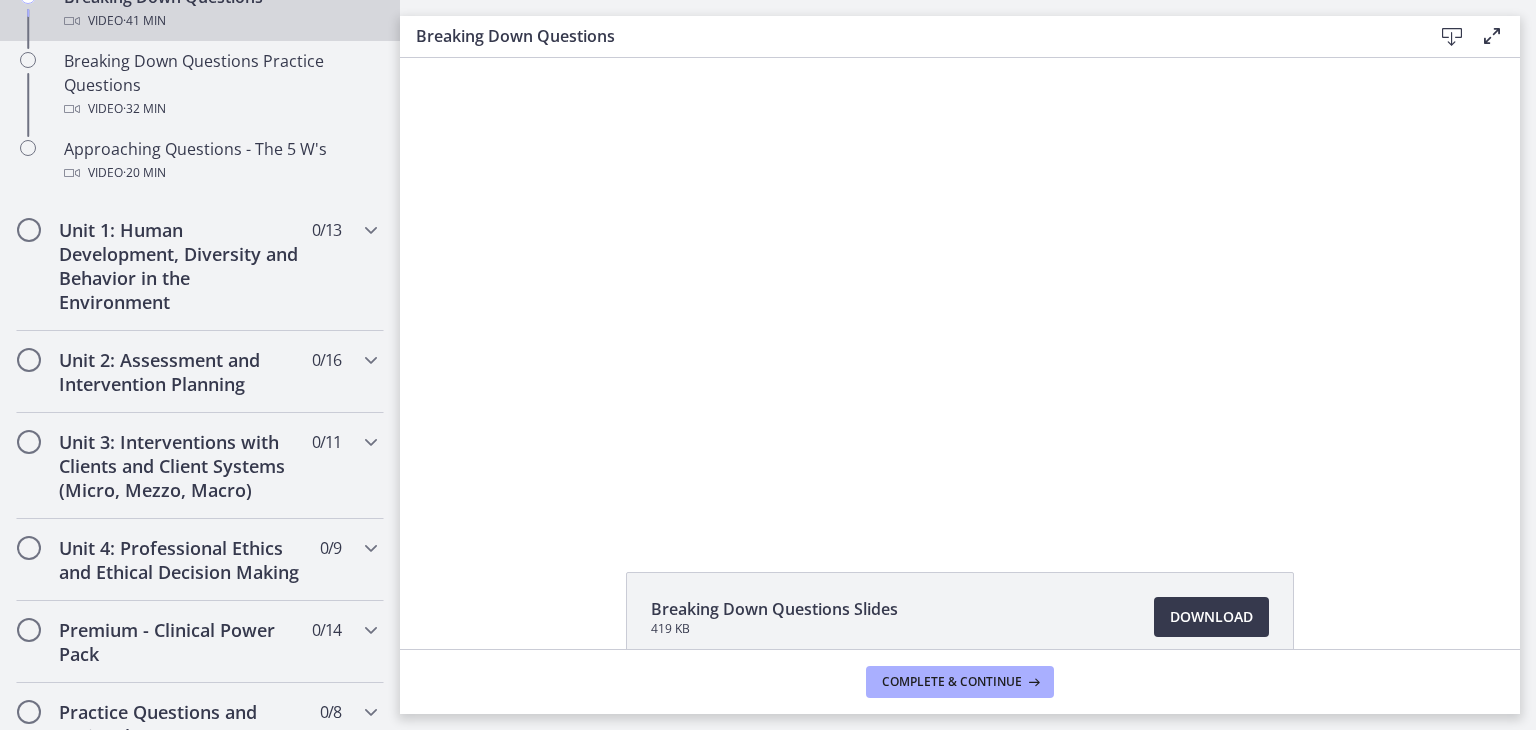 scroll, scrollTop: 0, scrollLeft: 0, axis: both 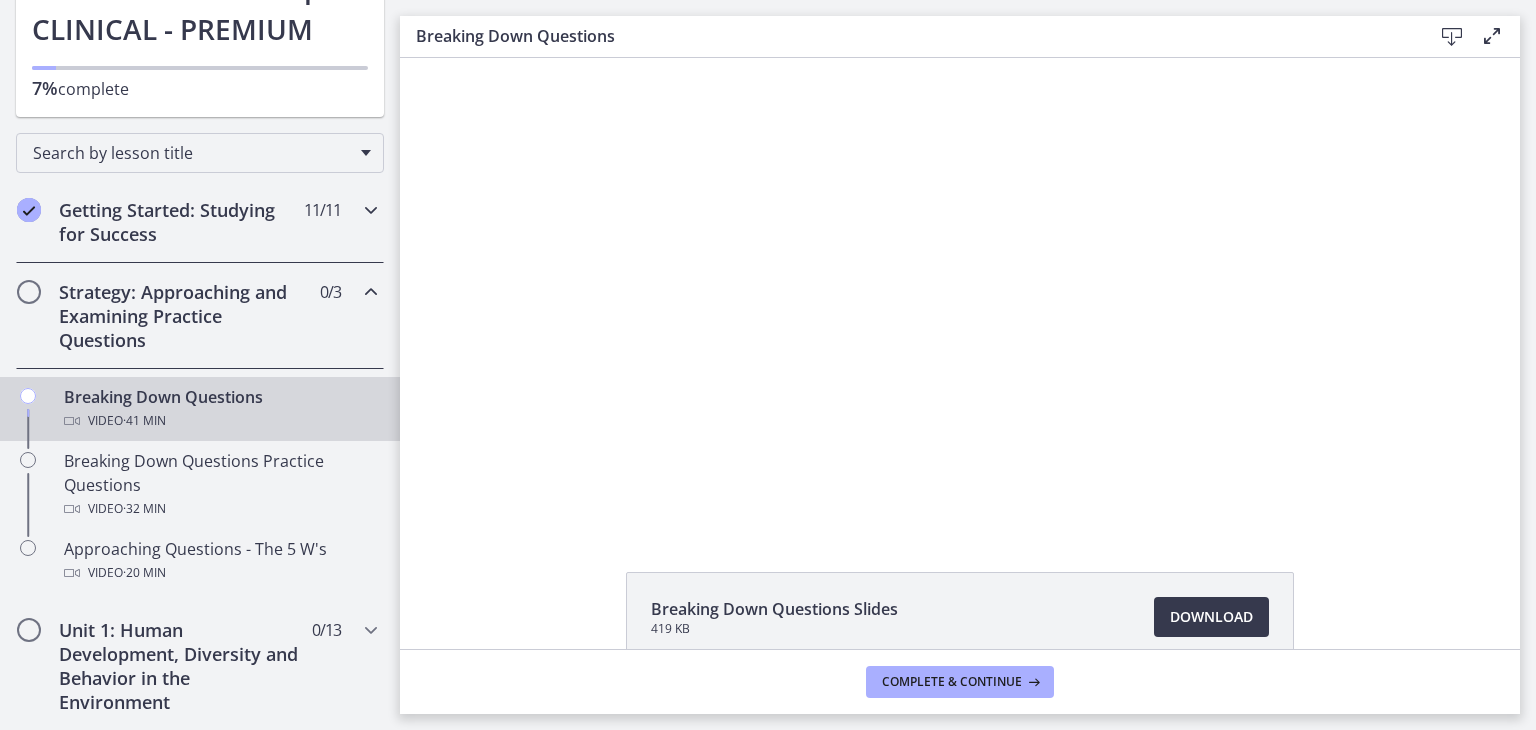 click at bounding box center [371, 210] 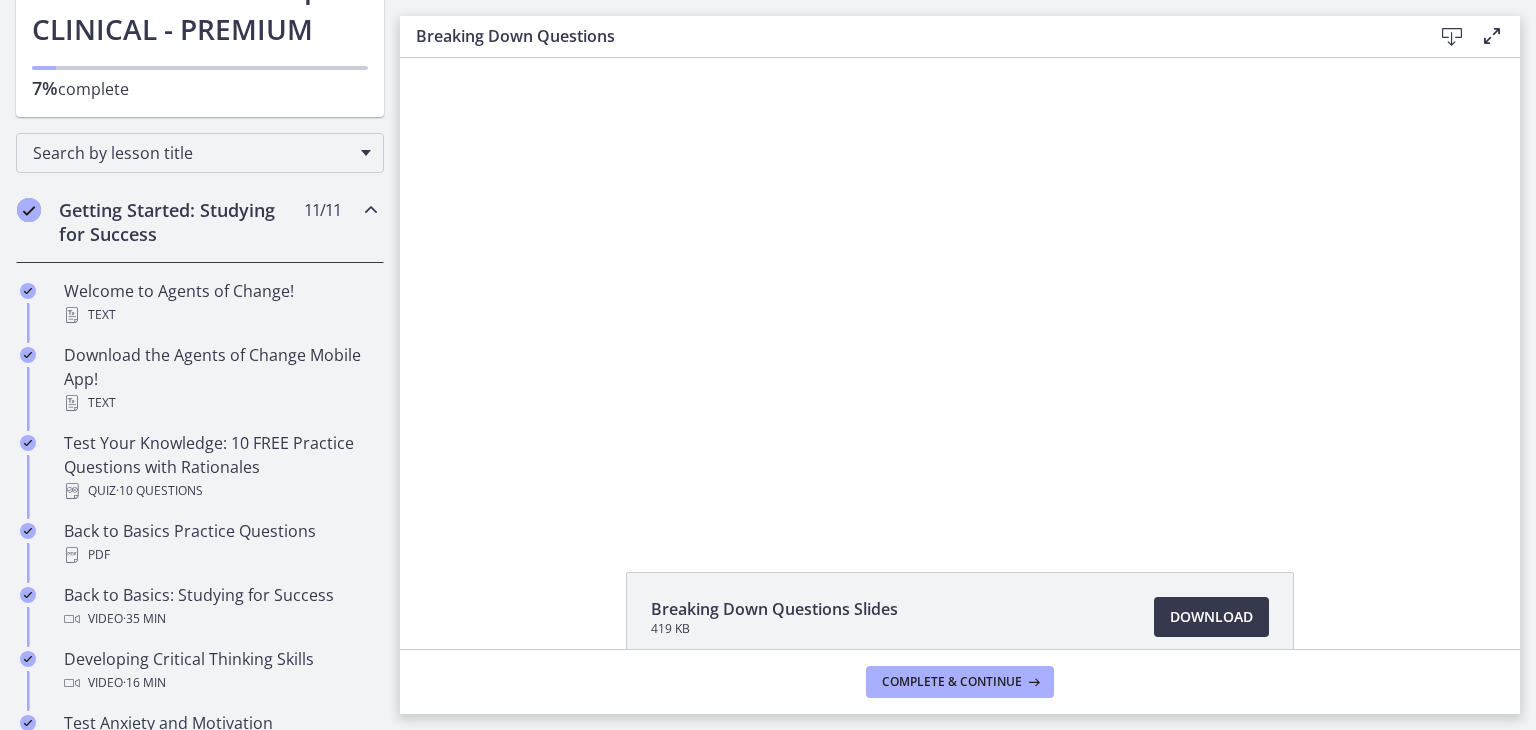 click at bounding box center [371, 210] 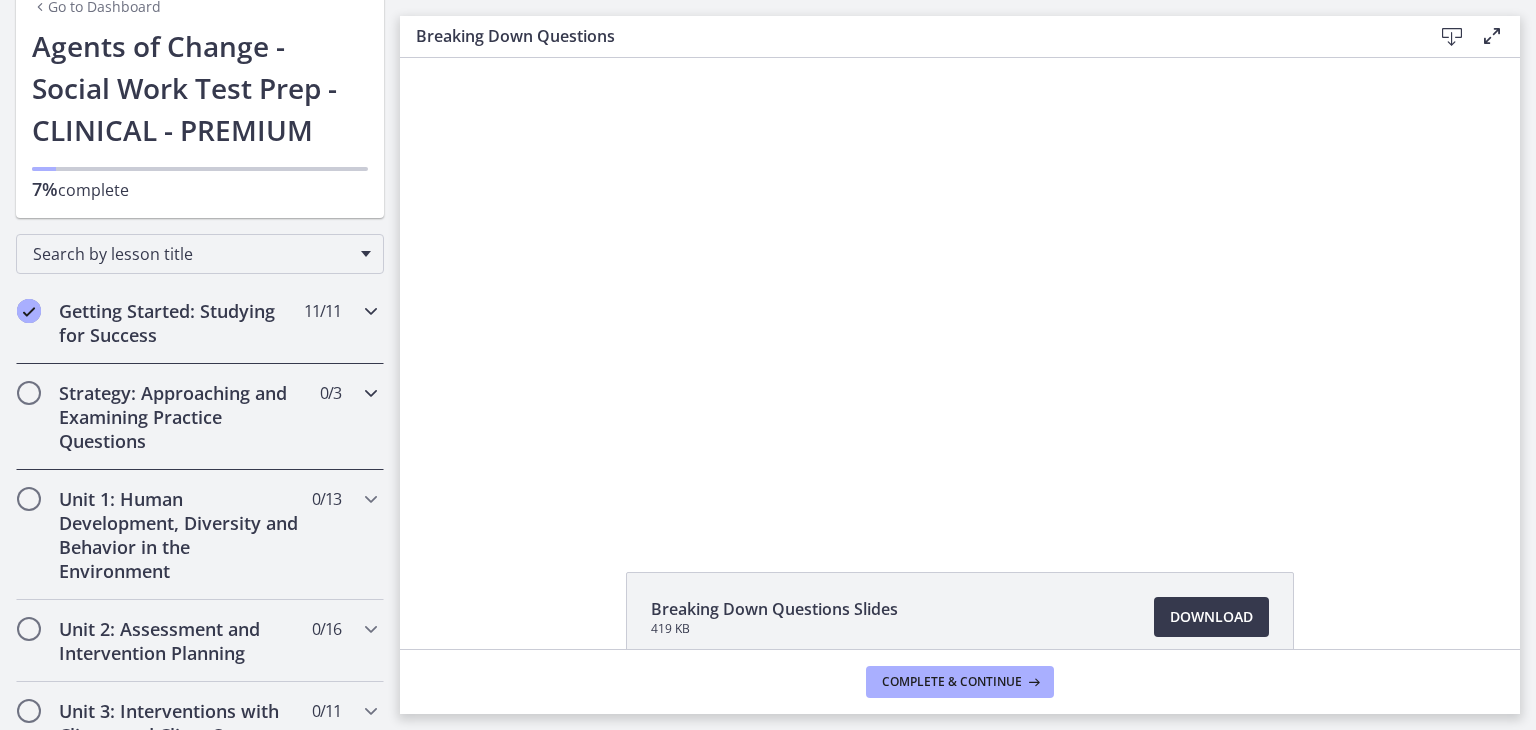 scroll, scrollTop: 95, scrollLeft: 0, axis: vertical 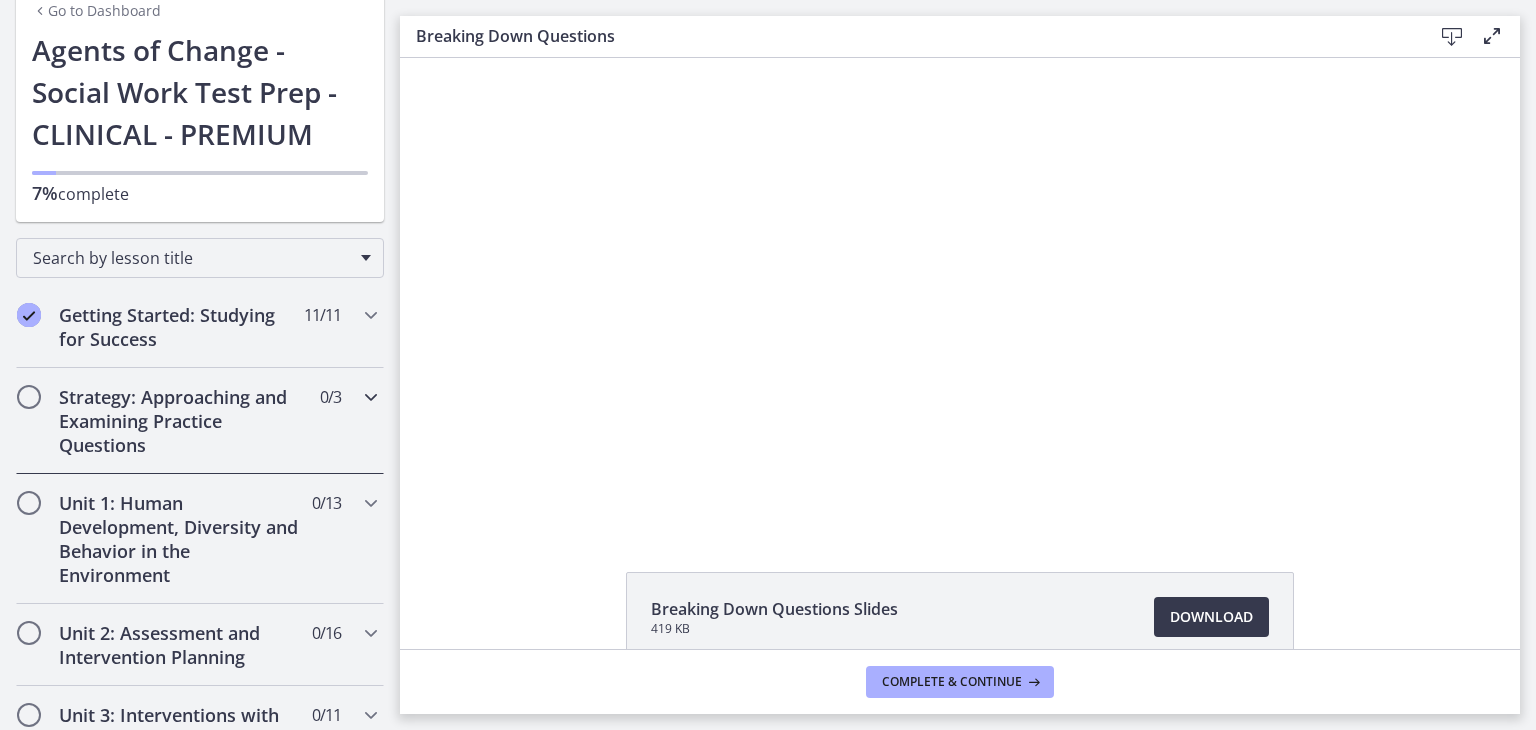 click at bounding box center [371, 397] 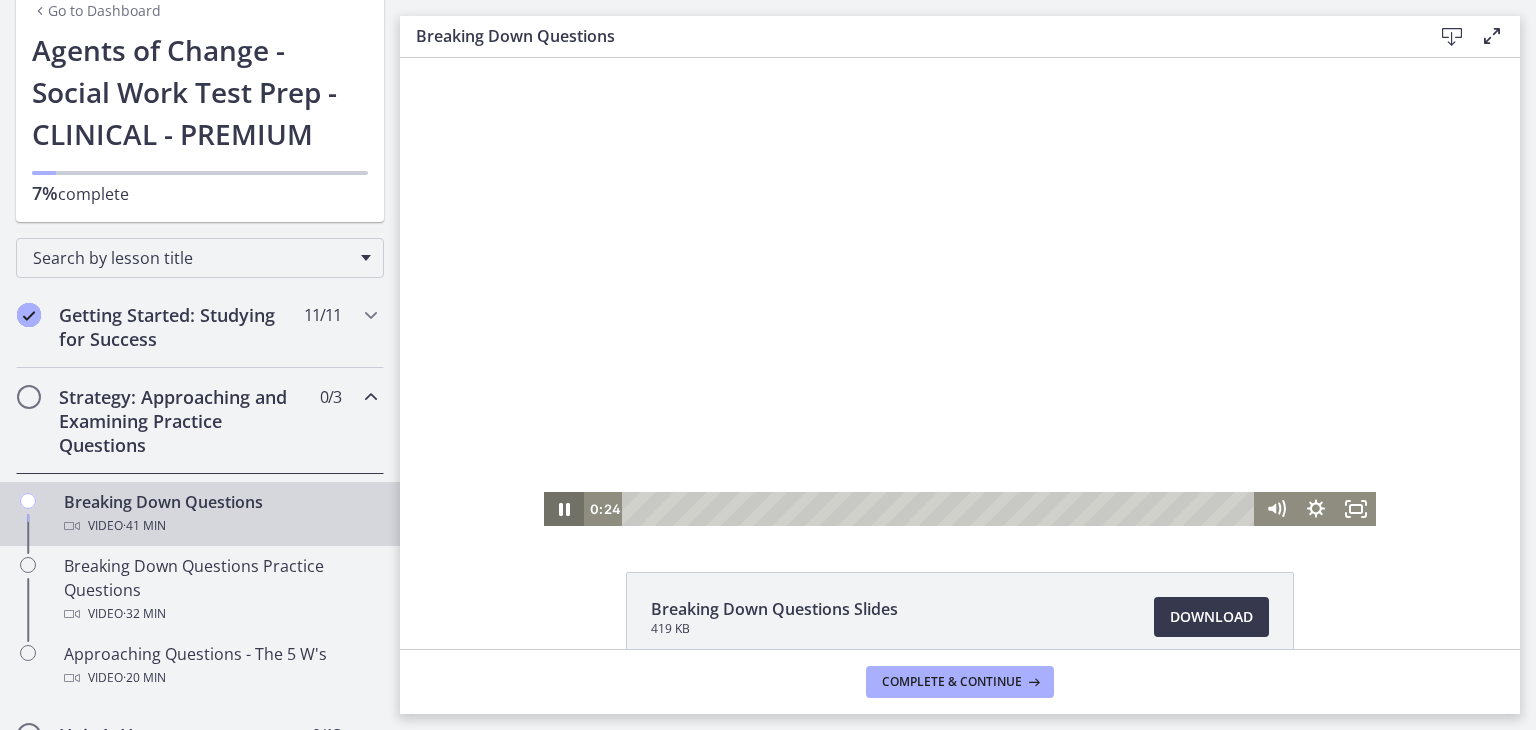 click 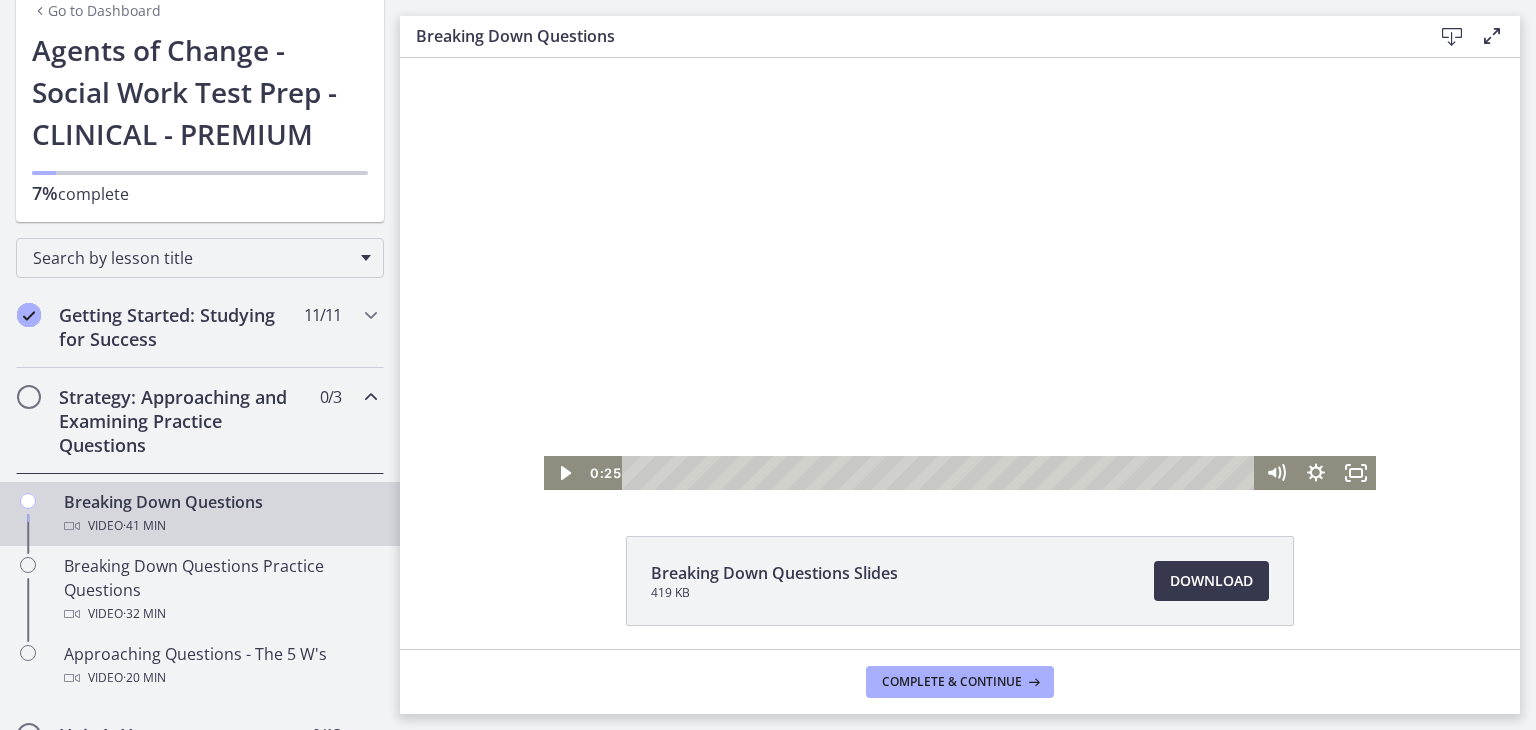 scroll, scrollTop: 0, scrollLeft: 0, axis: both 